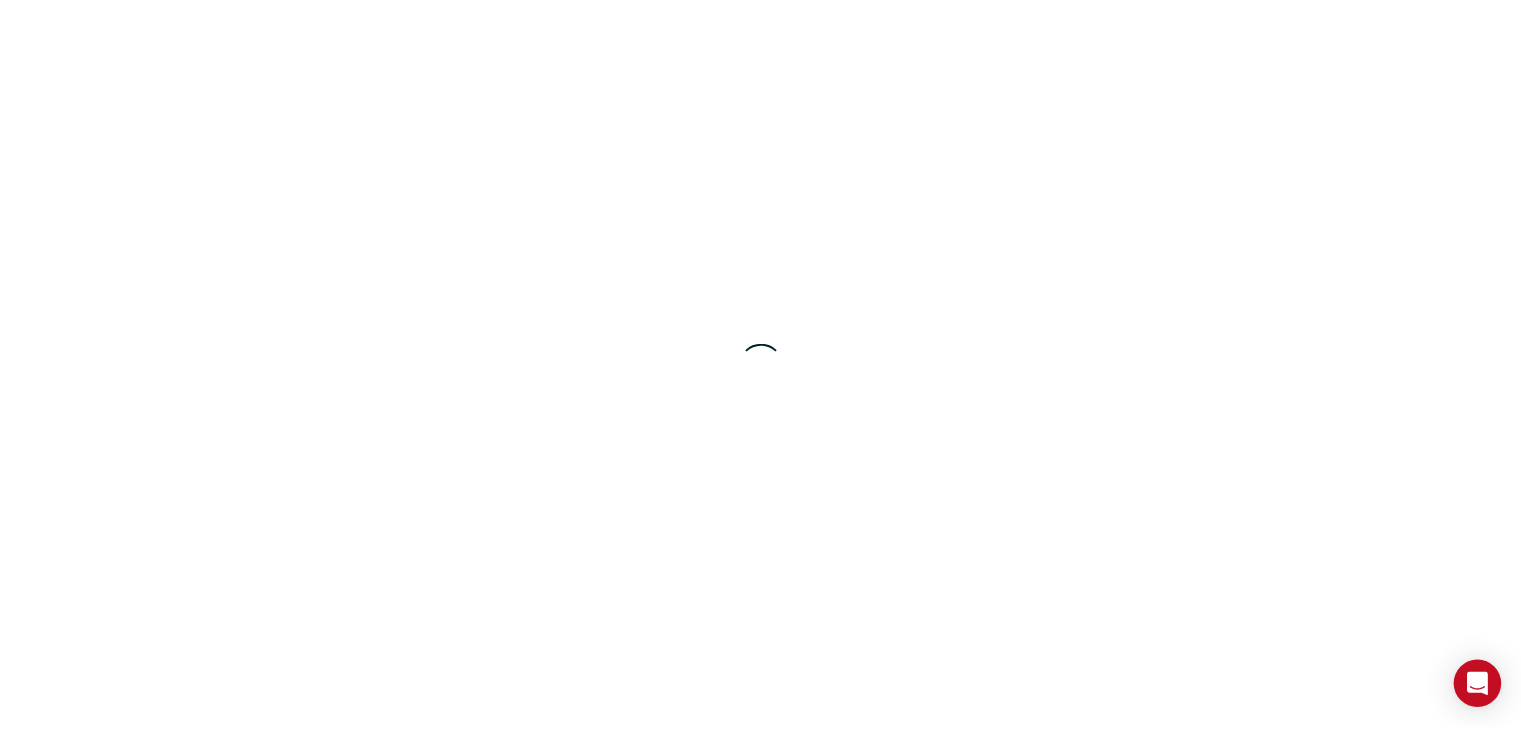 scroll, scrollTop: 0, scrollLeft: 0, axis: both 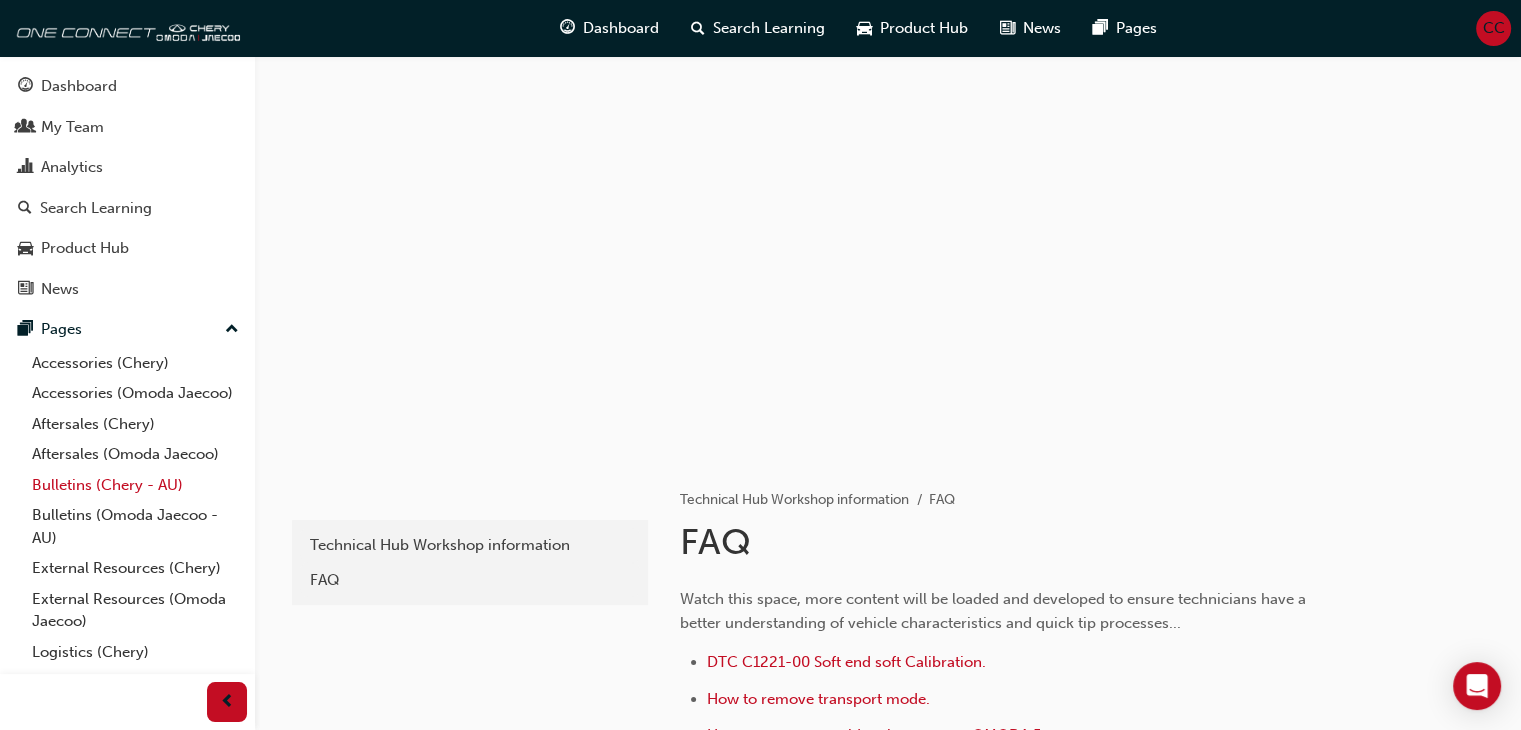 click on "Bulletins (Chery - AU)" at bounding box center [135, 485] 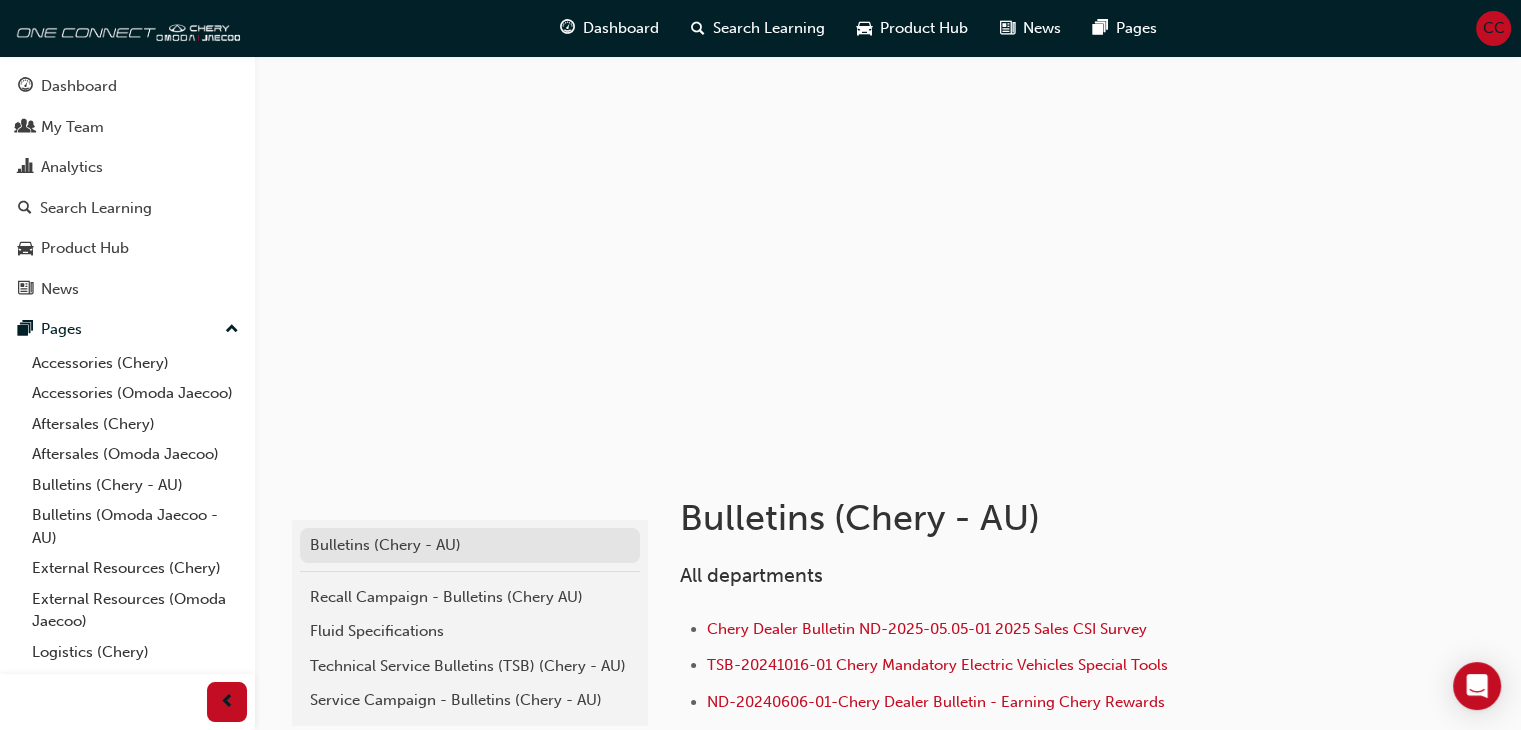 click on "Bulletins (Chery - AU)" at bounding box center [470, 545] 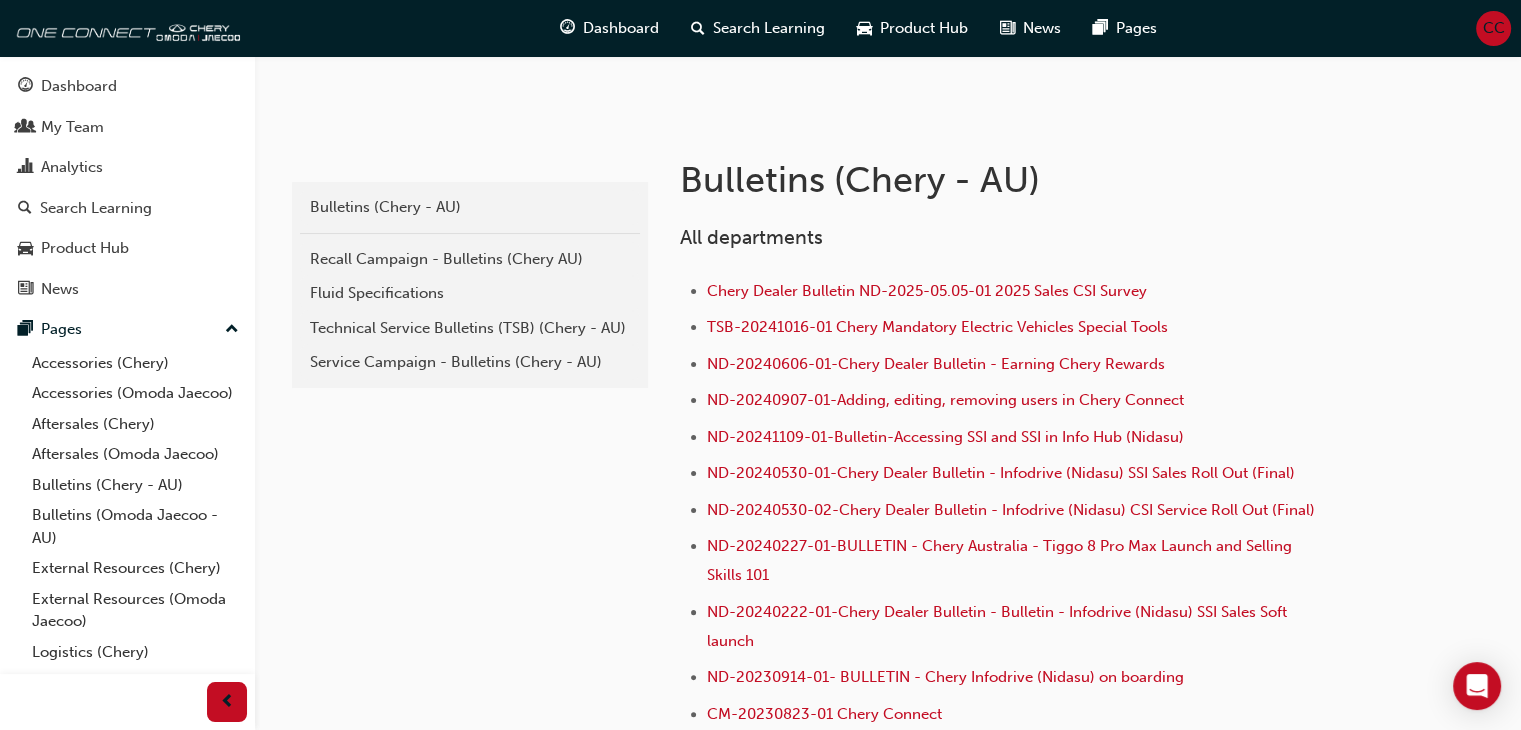 scroll, scrollTop: 298, scrollLeft: 0, axis: vertical 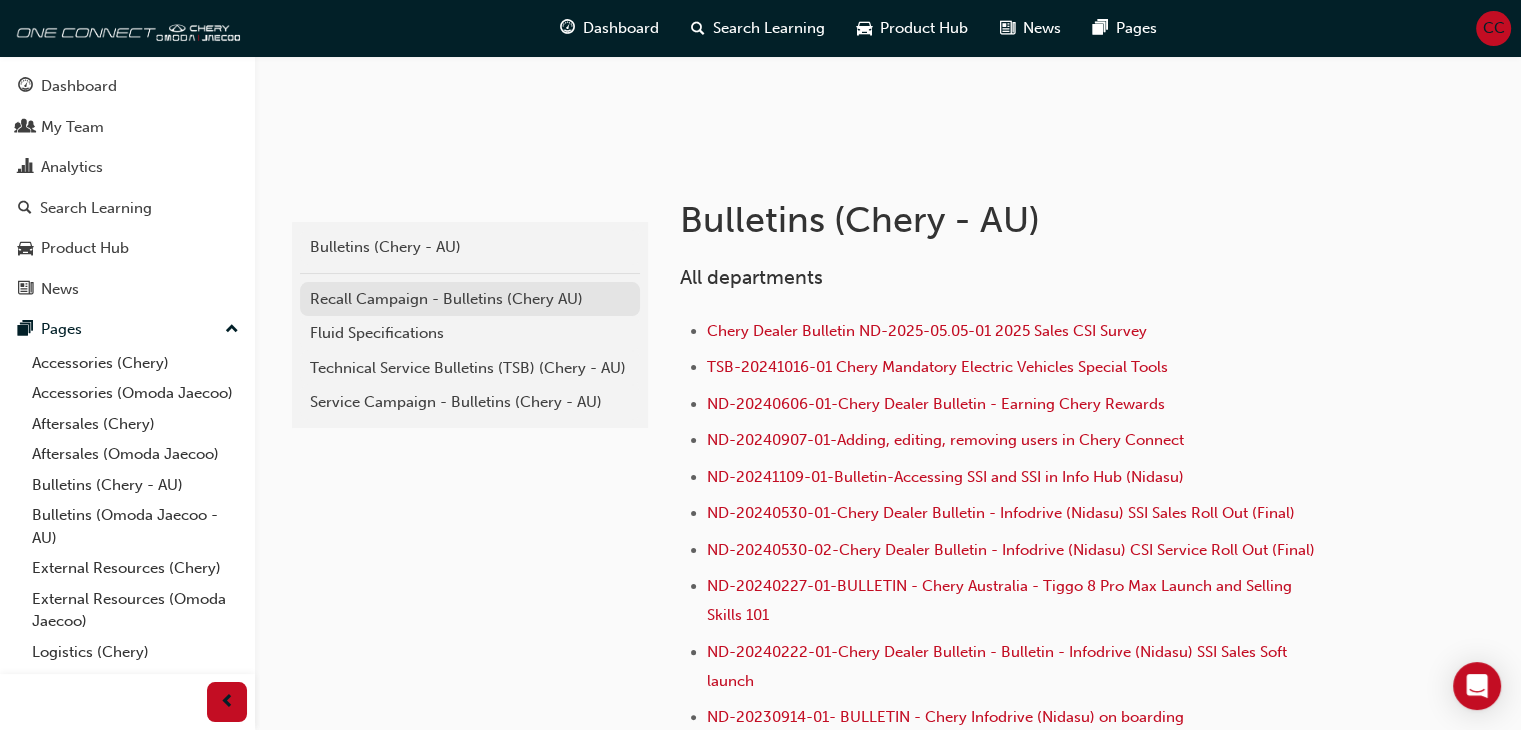 click on "Recall Campaign - Bulletins (Chery AU)" at bounding box center [470, 299] 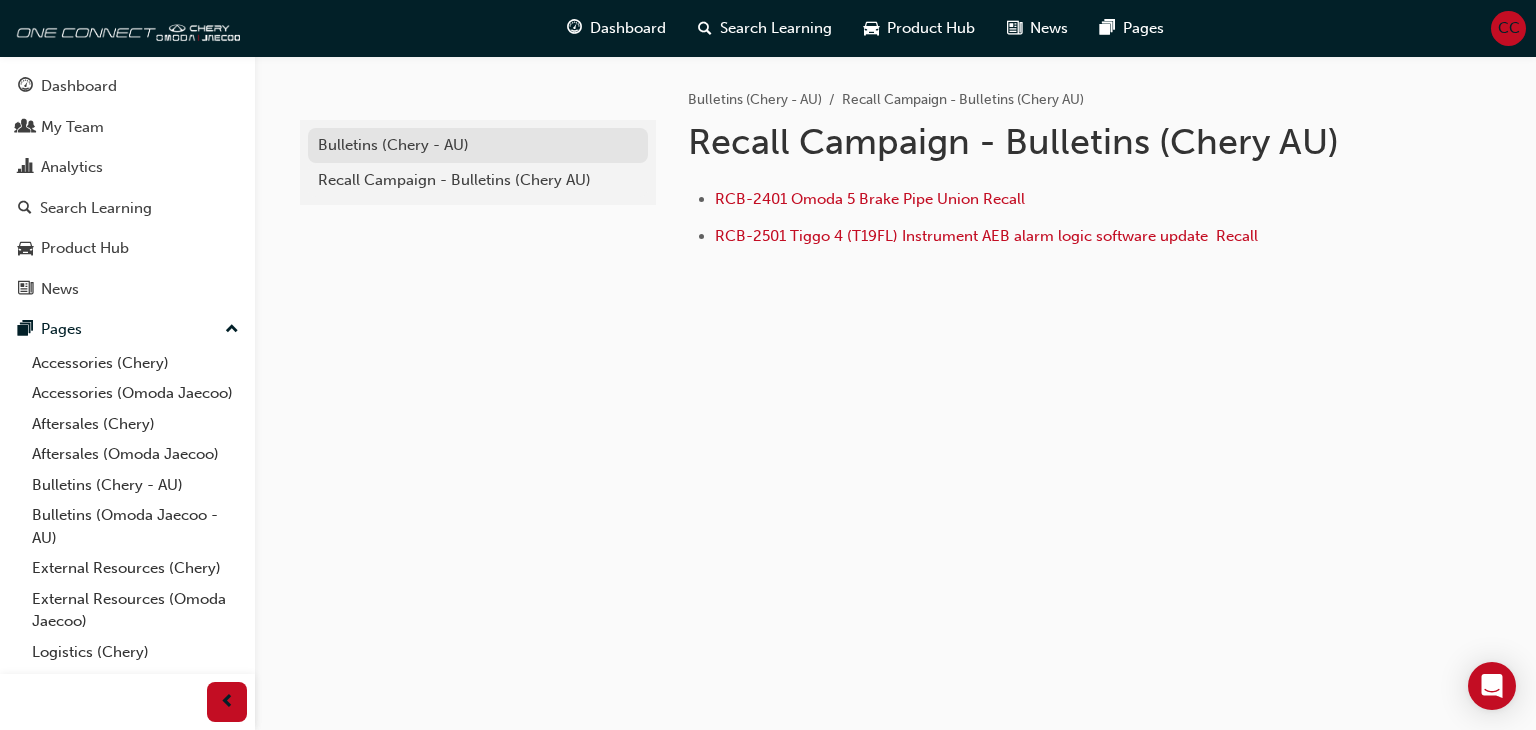 click on "Bulletins (Chery - AU)" at bounding box center [478, 145] 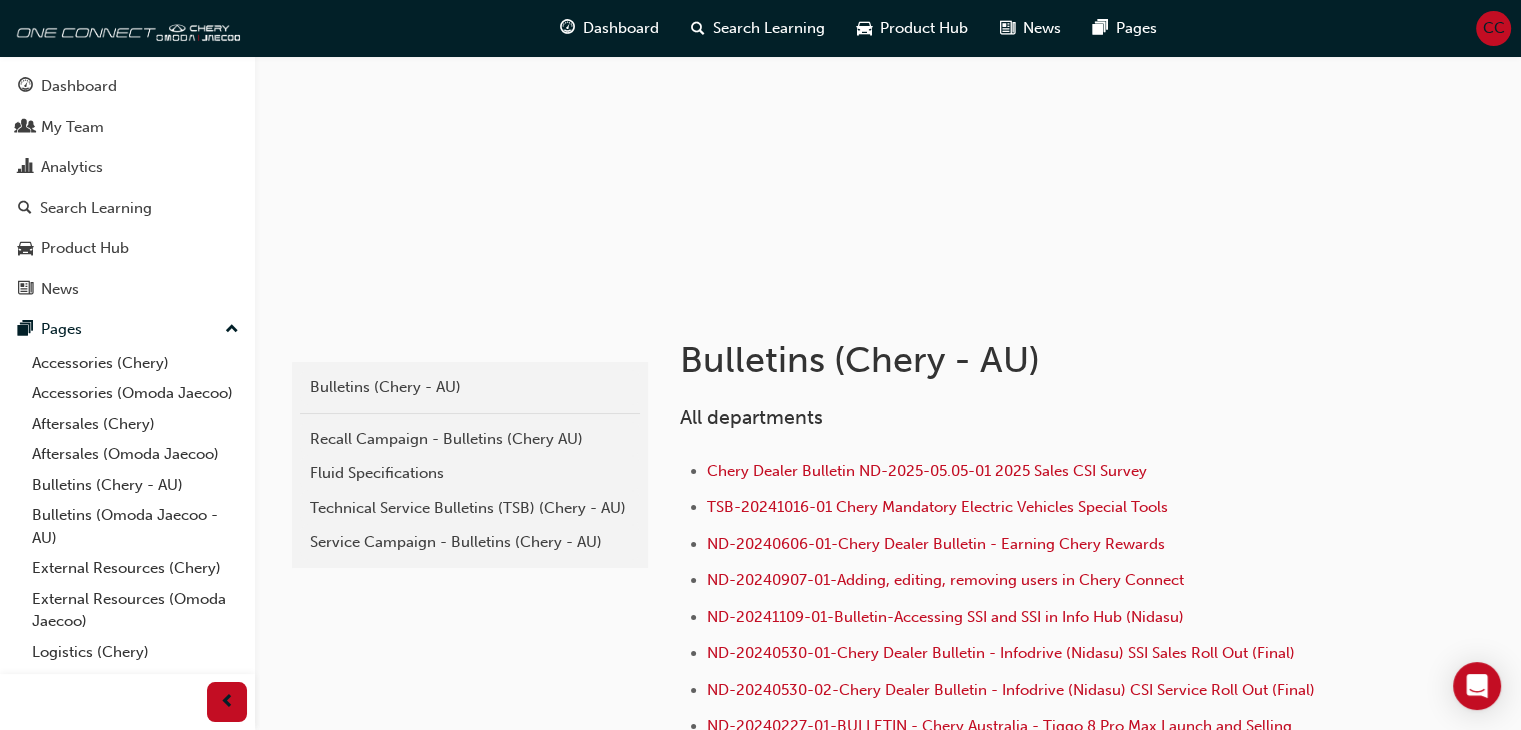 scroll, scrollTop: 231, scrollLeft: 0, axis: vertical 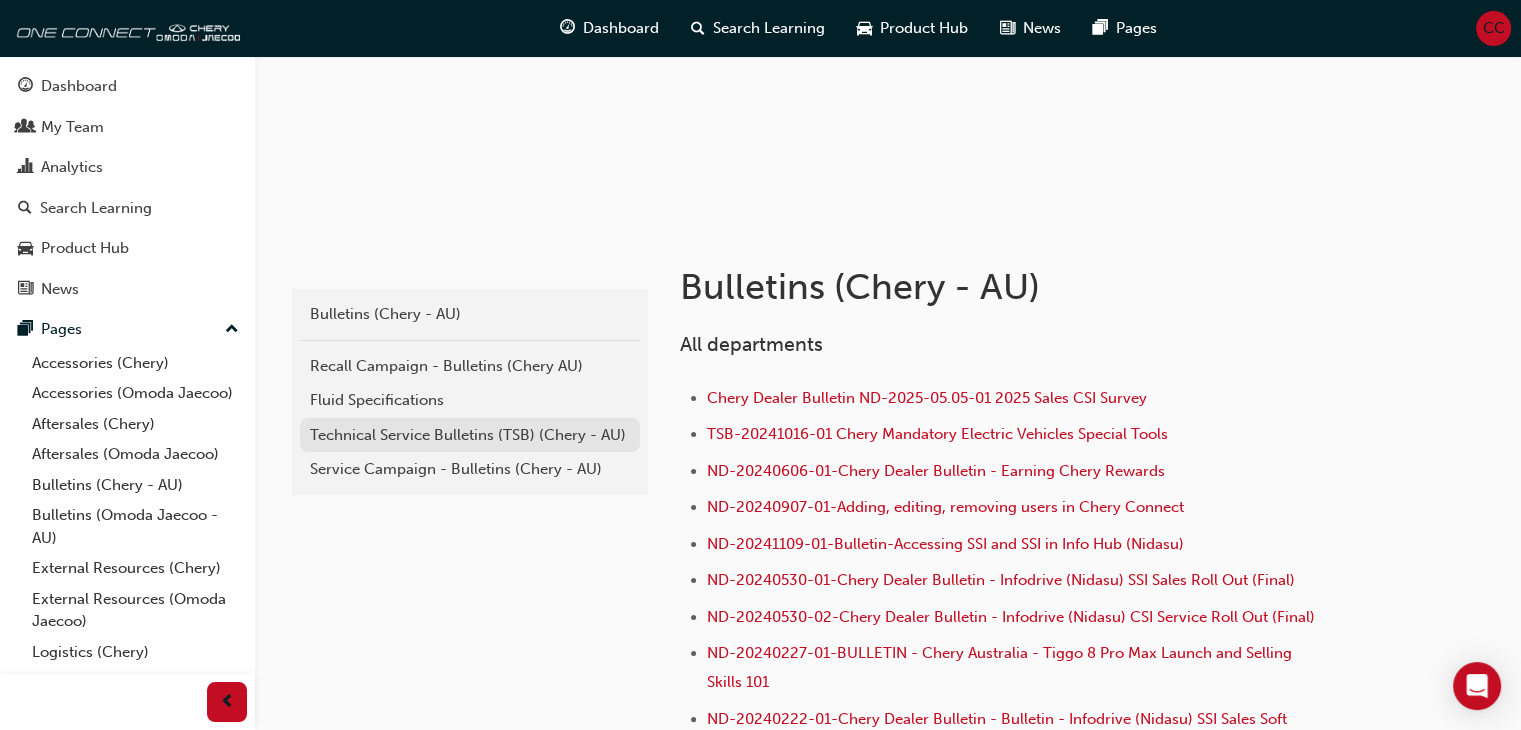 click on "Technical Service Bulletins (TSB) (Chery - AU)" at bounding box center (470, 435) 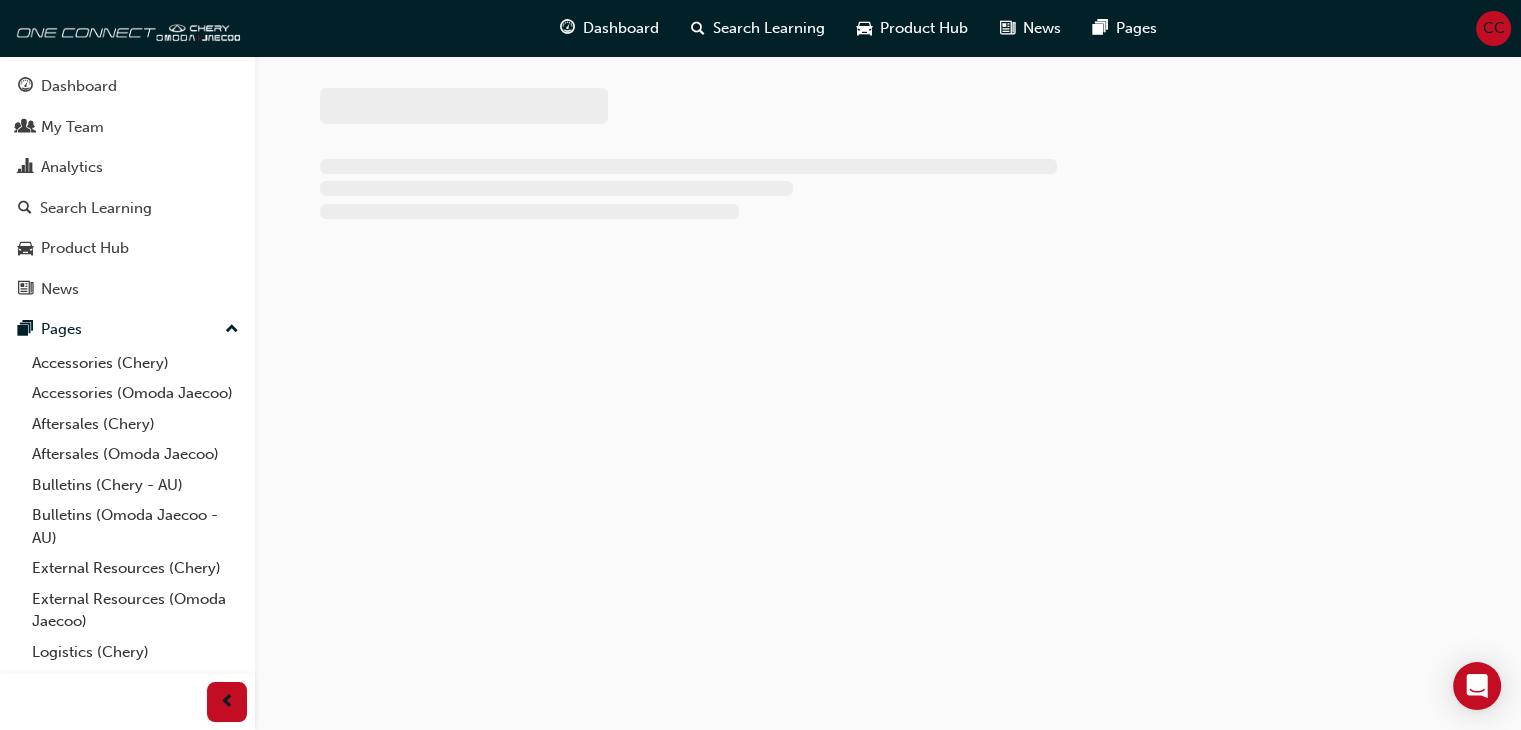 scroll, scrollTop: 0, scrollLeft: 0, axis: both 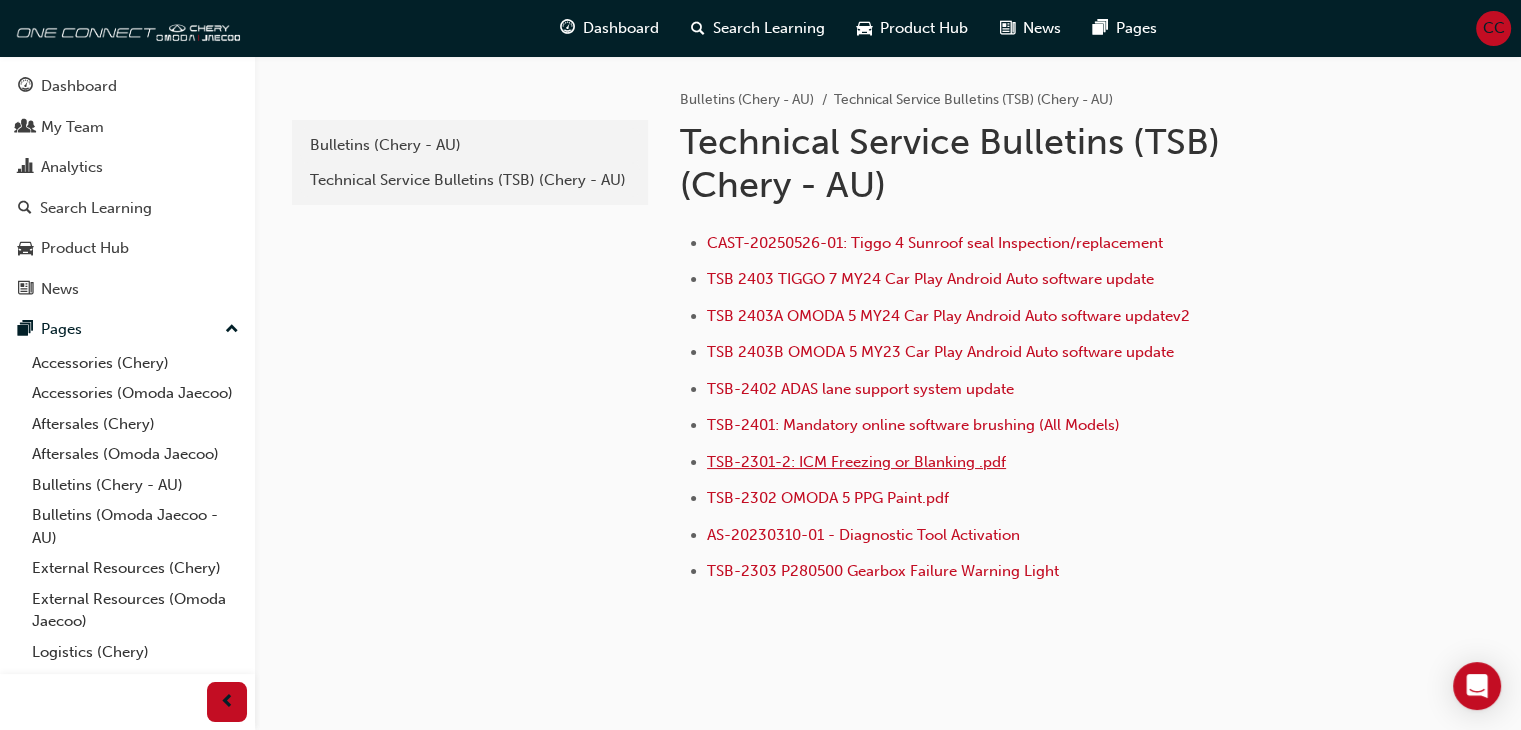 click on "TSB-2301-2: ICM Freezing or Blanking .pdf" at bounding box center [856, 462] 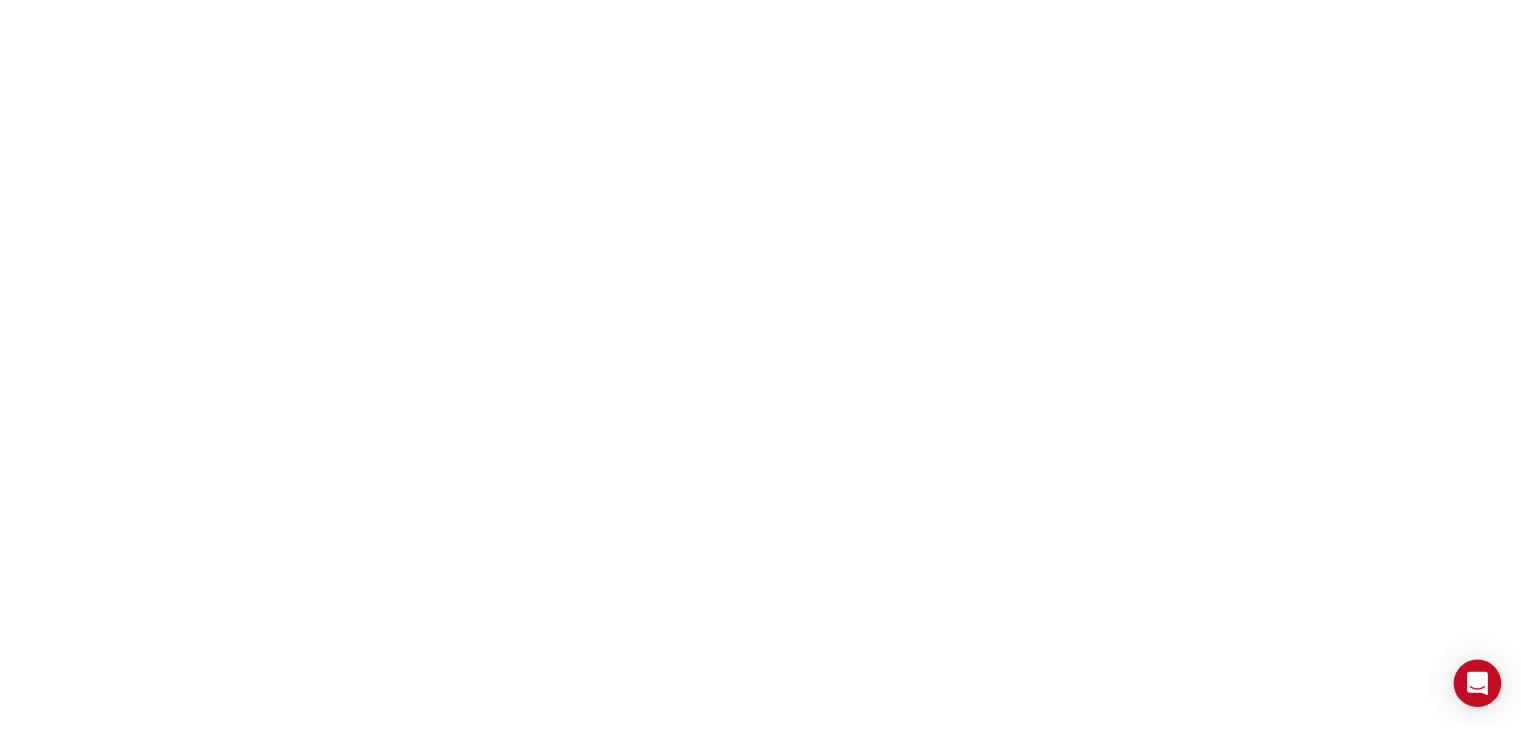 scroll, scrollTop: 0, scrollLeft: 0, axis: both 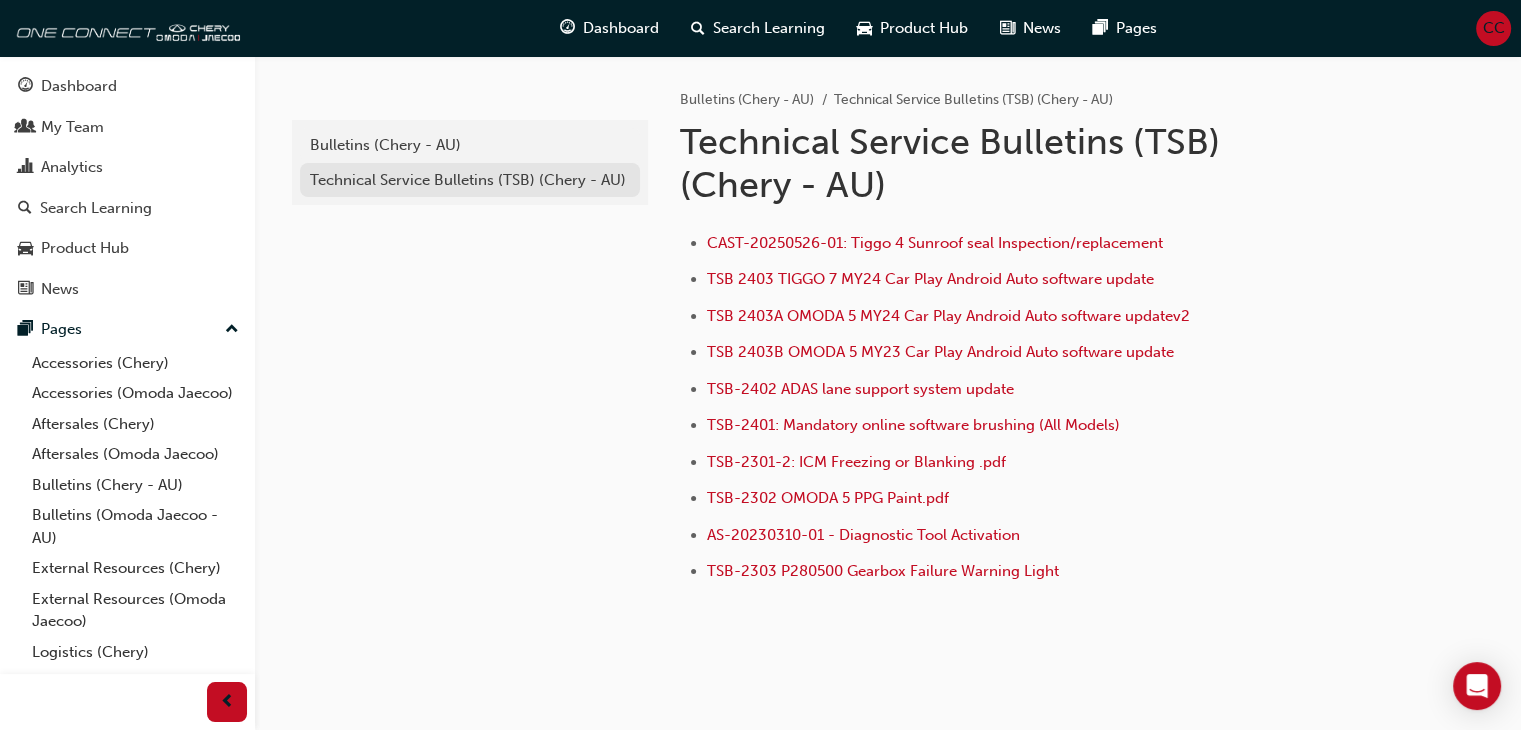 click on "Technical Service Bulletins (TSB) (Chery - AU)" at bounding box center [470, 180] 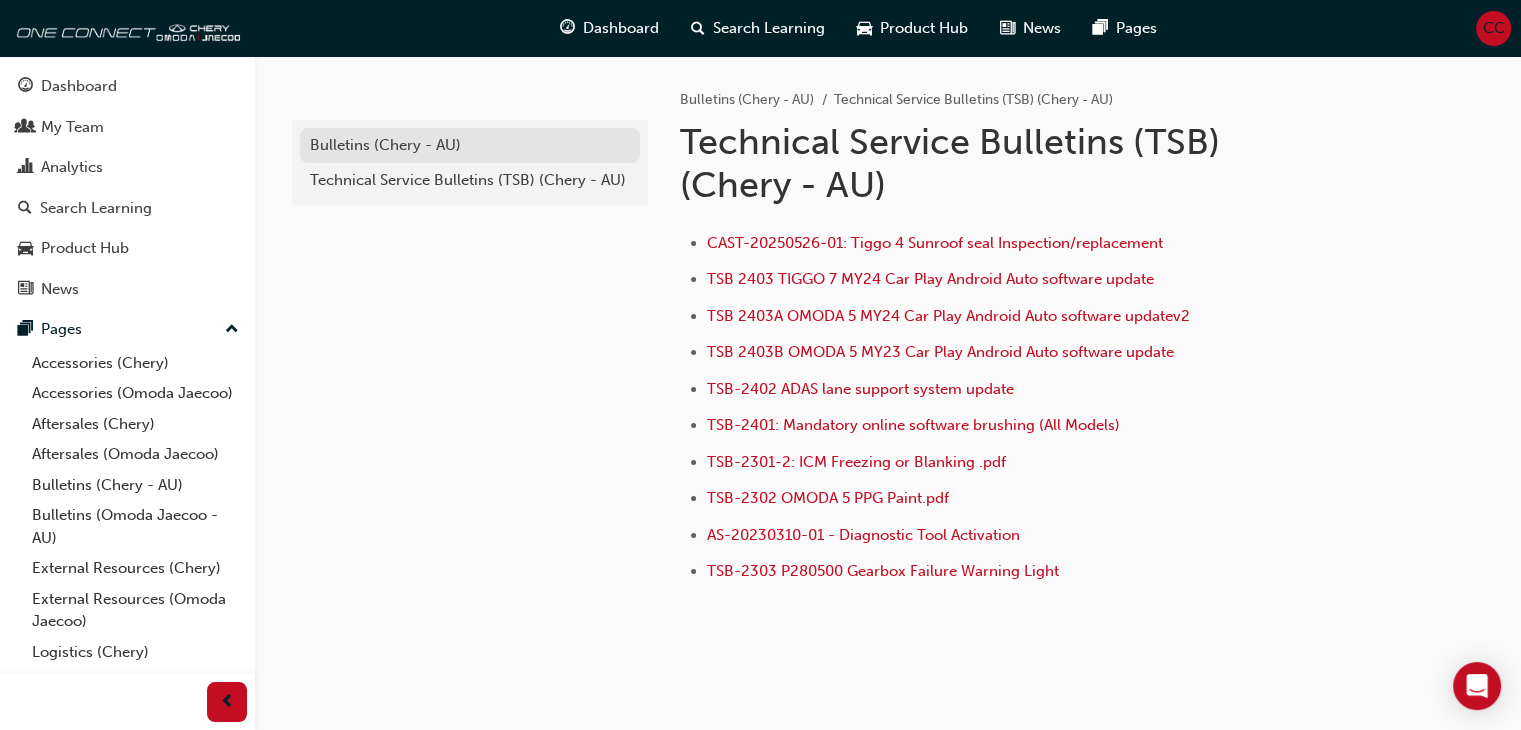 click on "Bulletins (Chery - AU)" at bounding box center (470, 145) 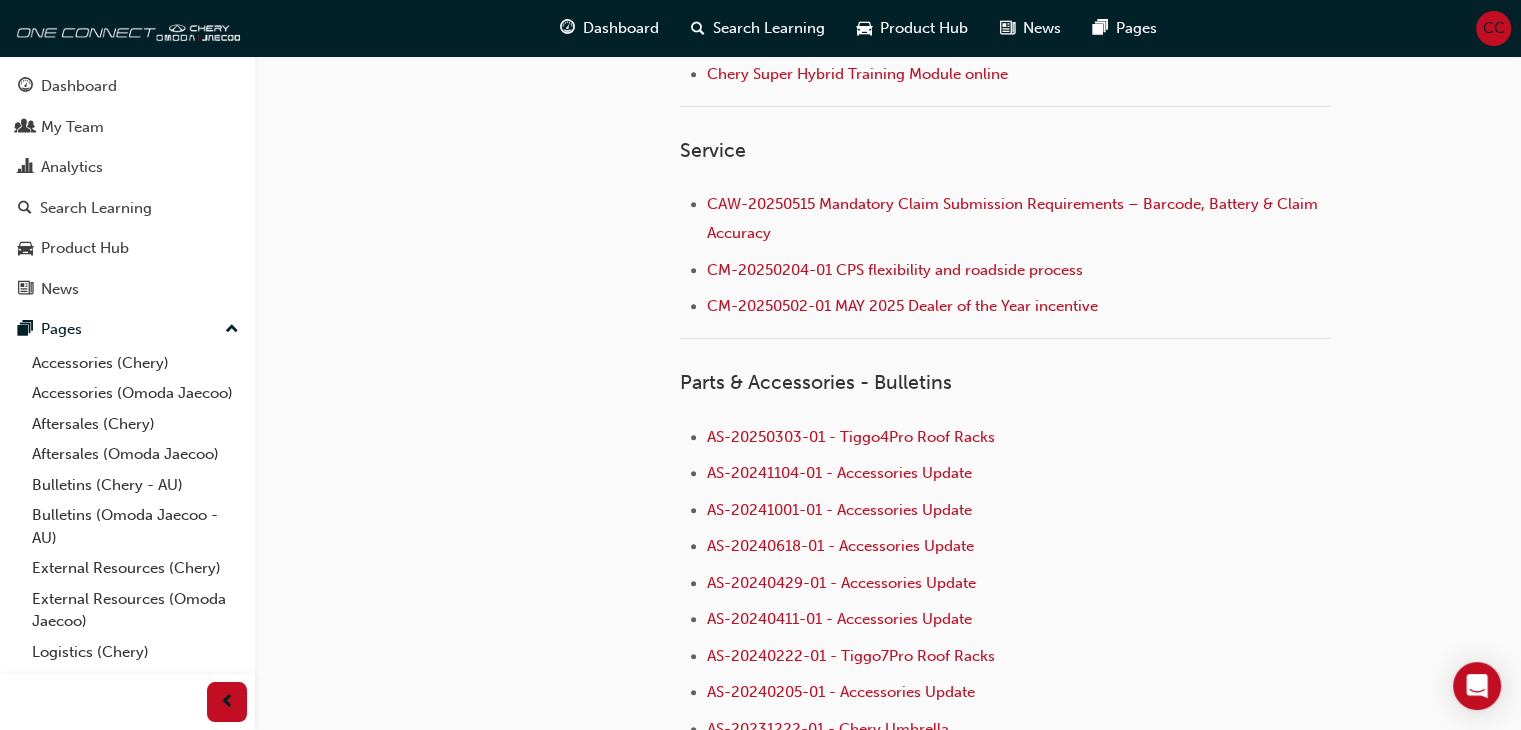 scroll, scrollTop: 0, scrollLeft: 0, axis: both 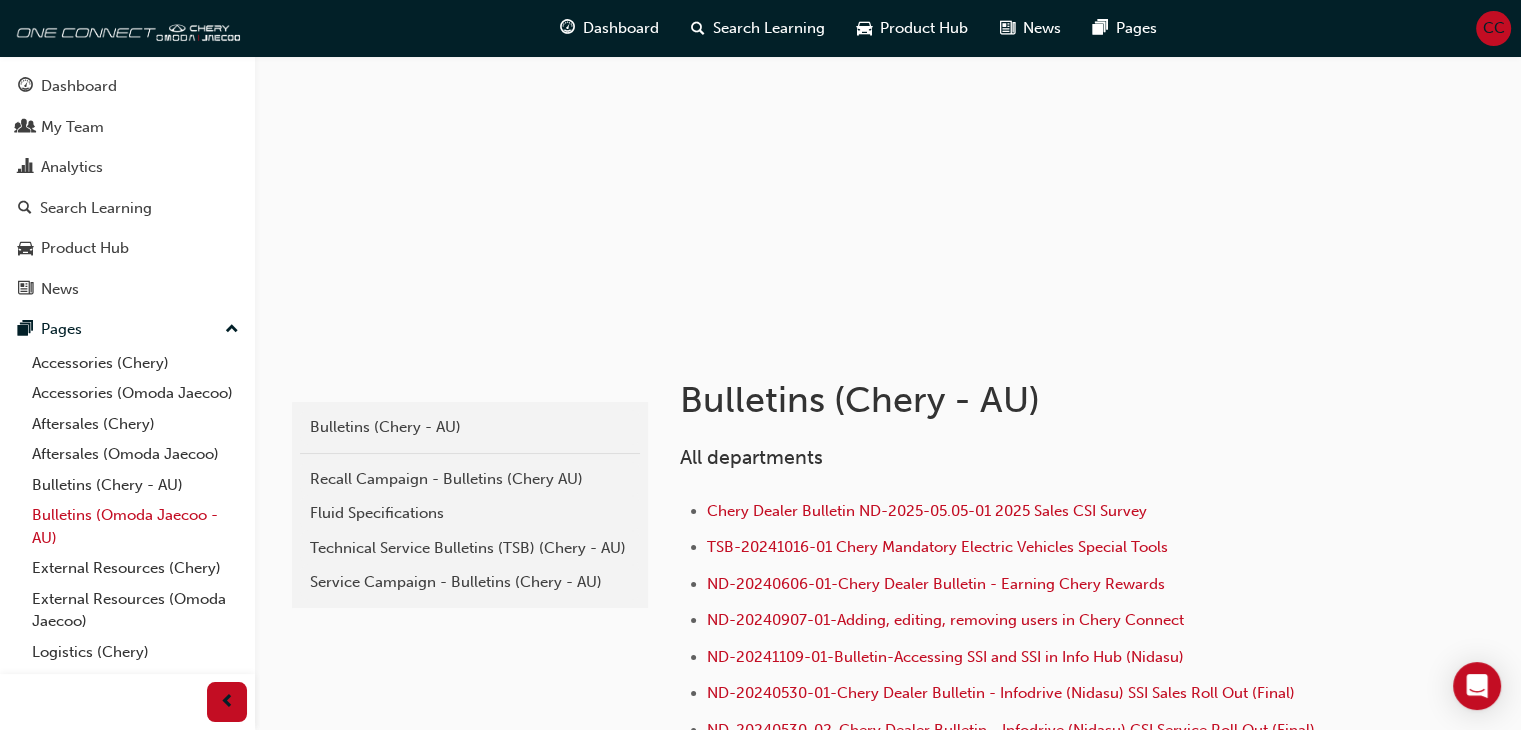 click on "Bulletins (Omoda Jaecoo - AU)" at bounding box center (135, 526) 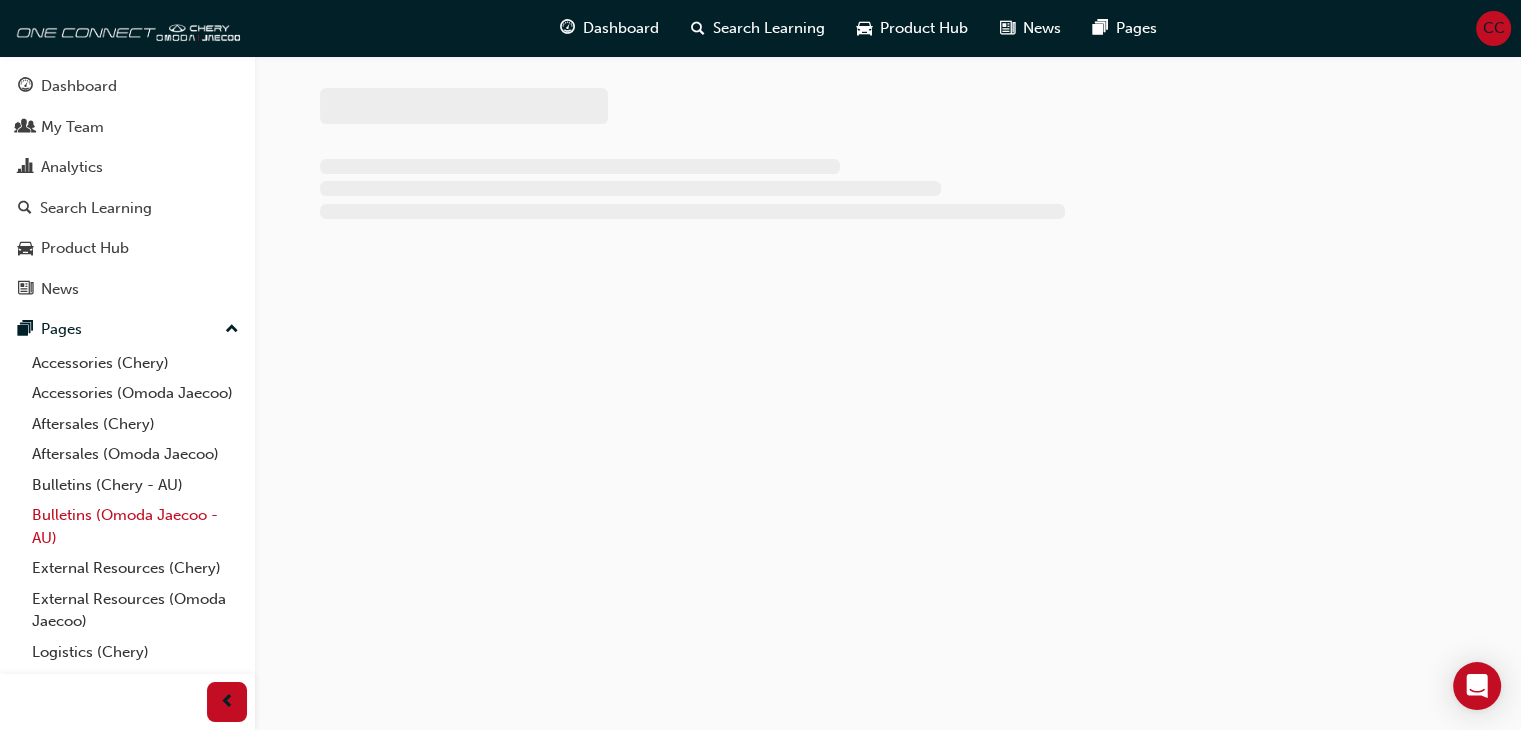 scroll, scrollTop: 0, scrollLeft: 0, axis: both 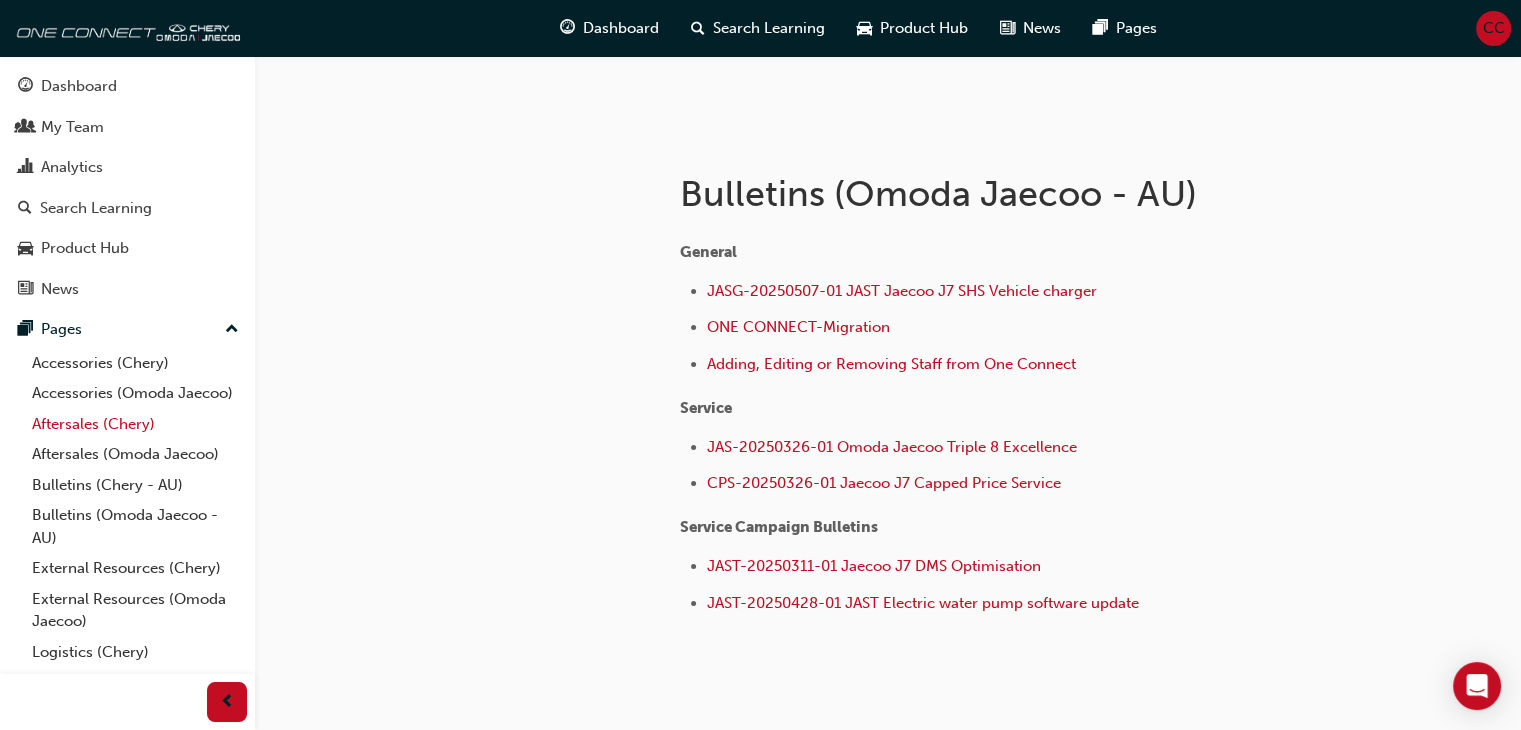 click on "Aftersales (Chery)" at bounding box center [135, 424] 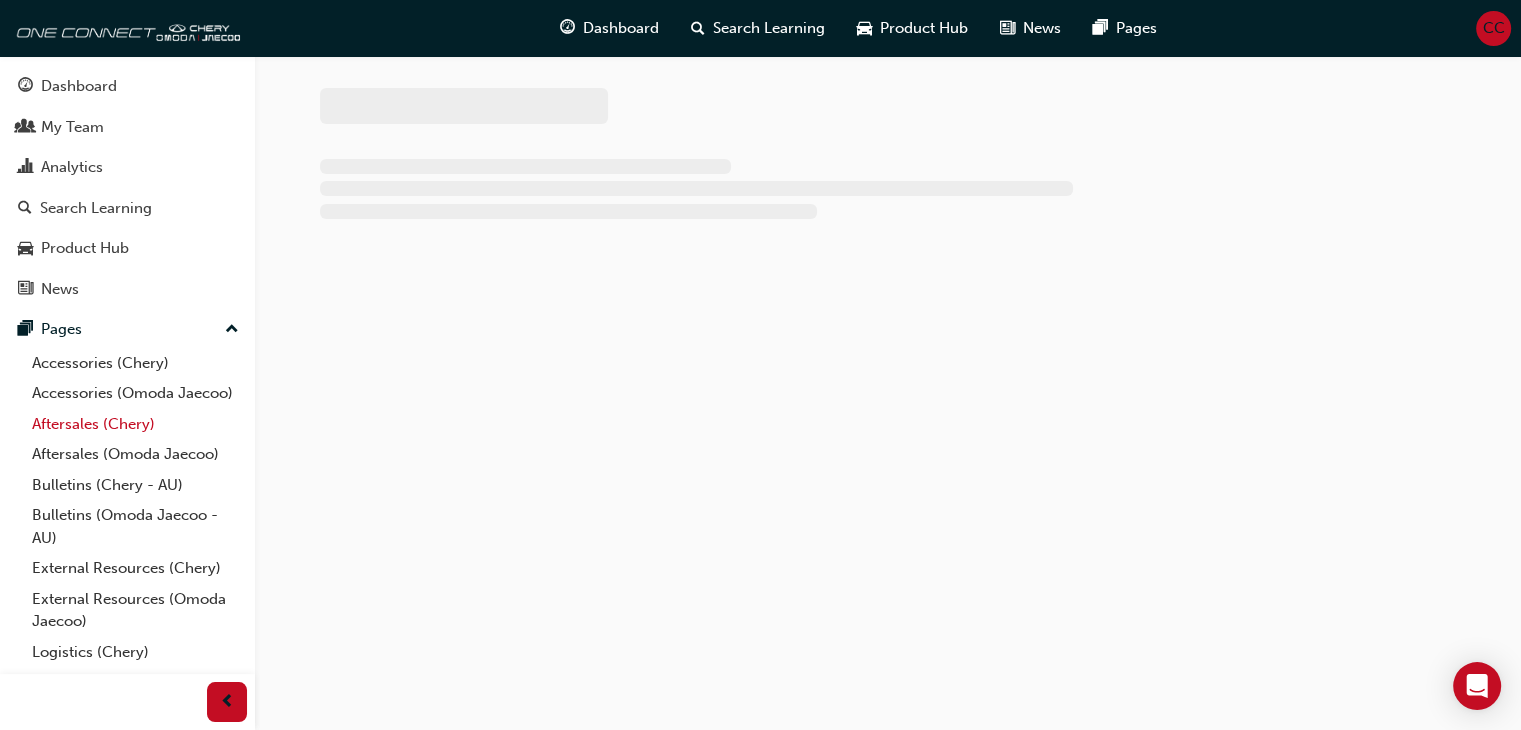 scroll, scrollTop: 0, scrollLeft: 0, axis: both 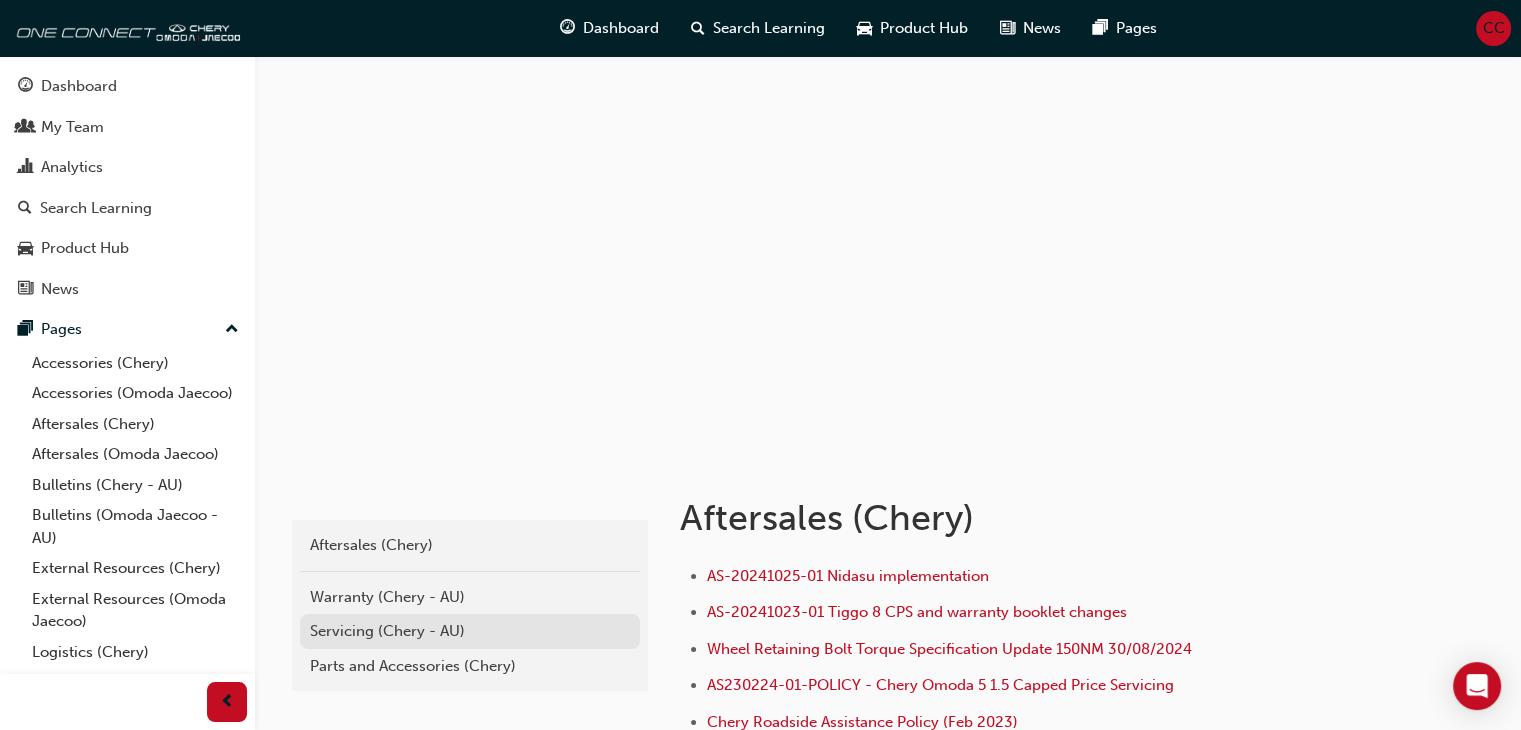 click on "Servicing (Chery - AU)" at bounding box center (470, 631) 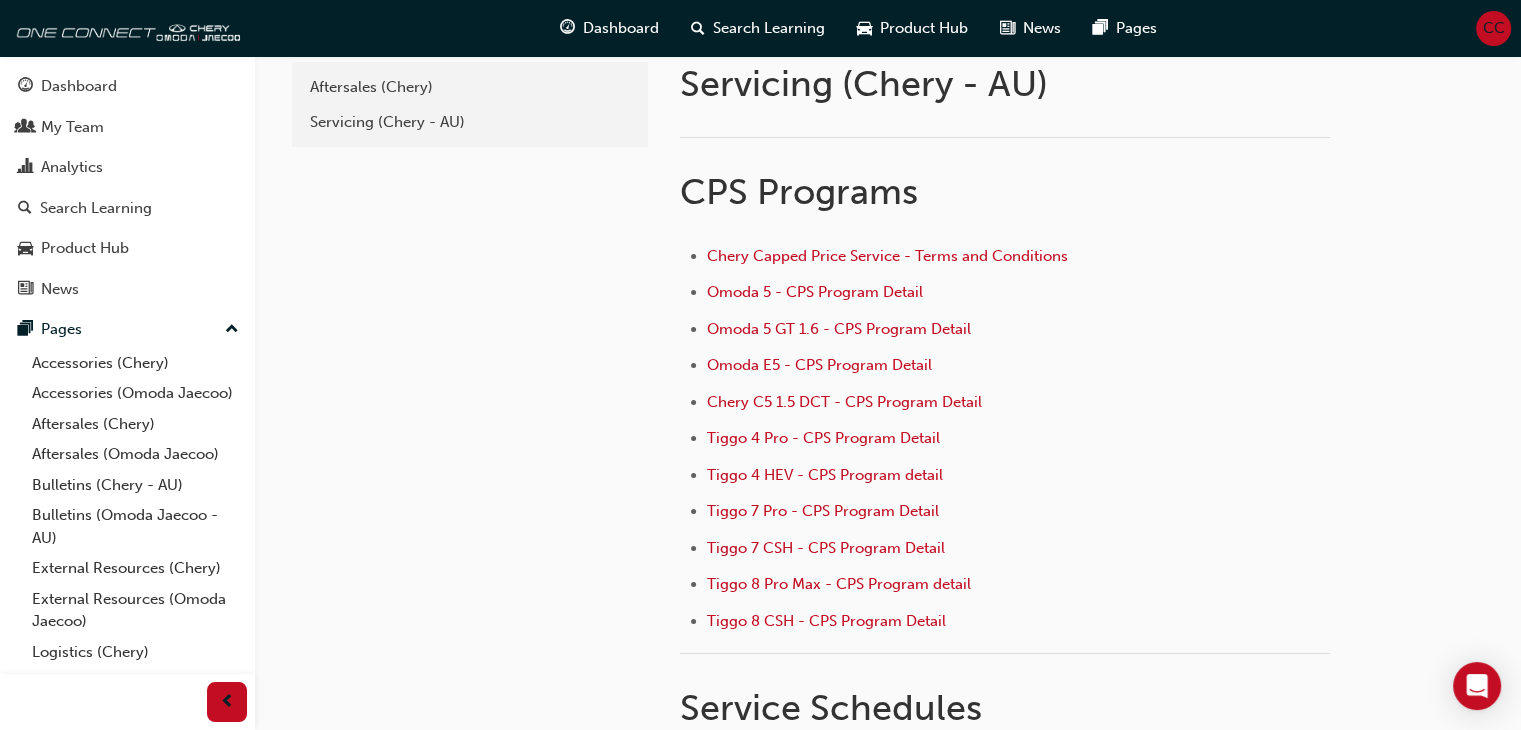 scroll, scrollTop: 0, scrollLeft: 0, axis: both 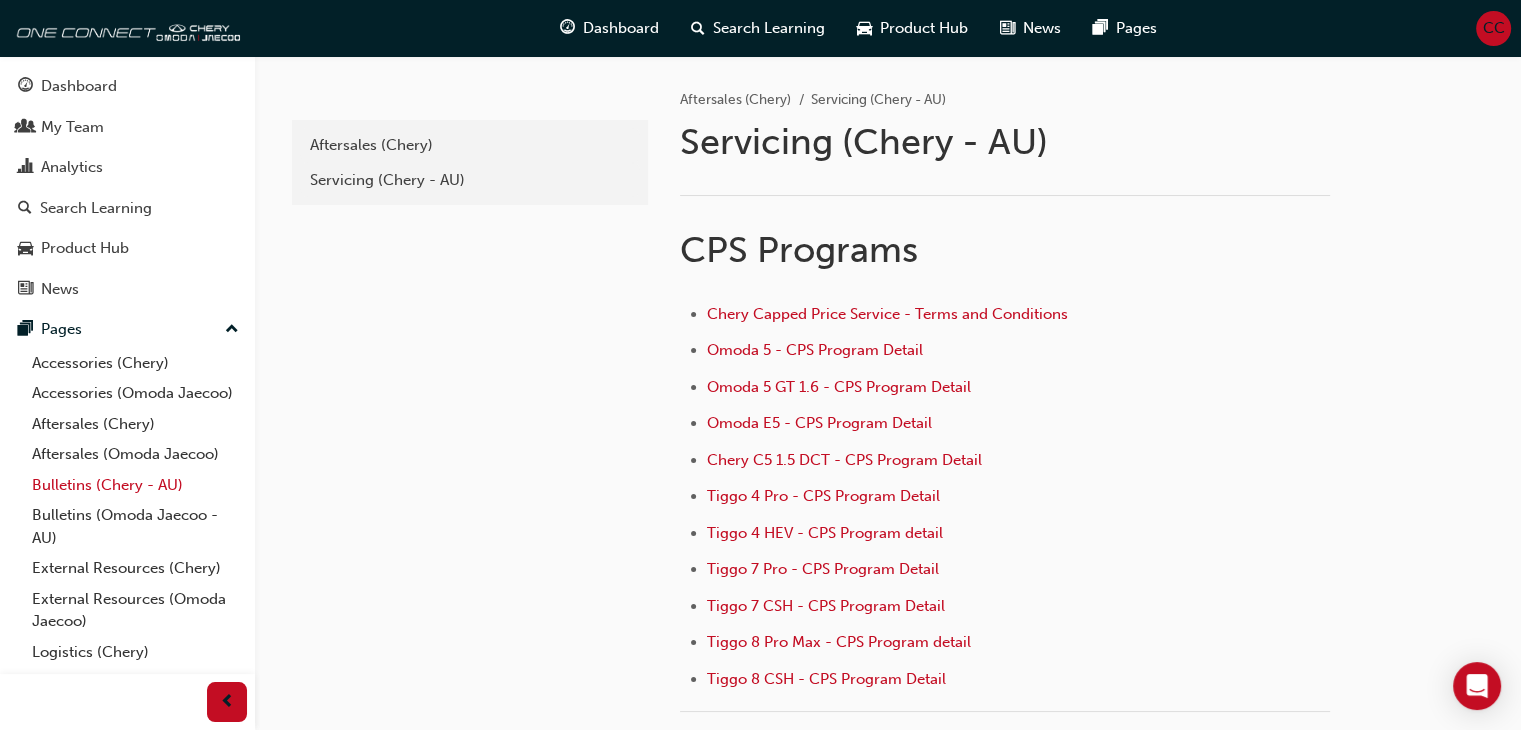 click on "Bulletins (Chery - AU)" at bounding box center [135, 485] 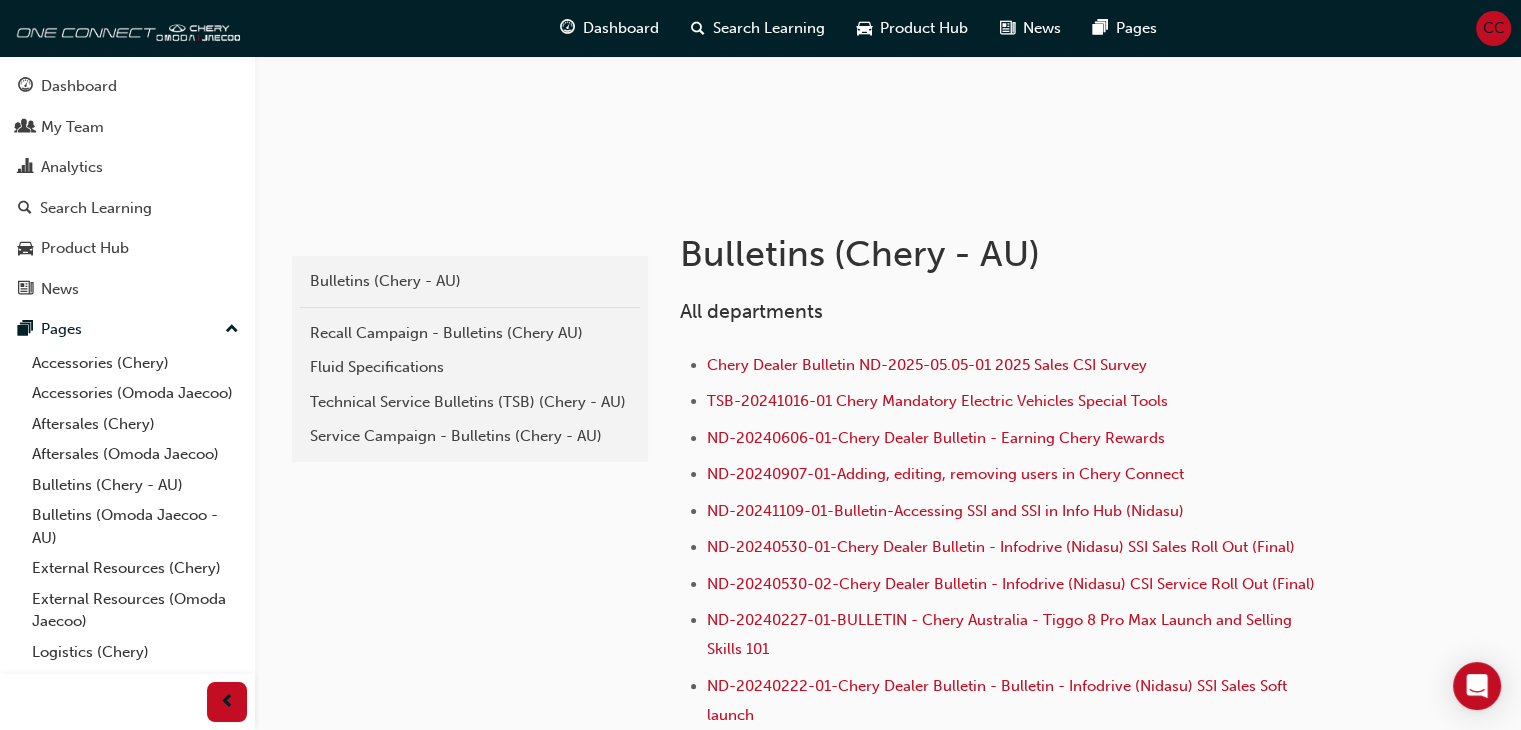 scroll, scrollTop: 284, scrollLeft: 0, axis: vertical 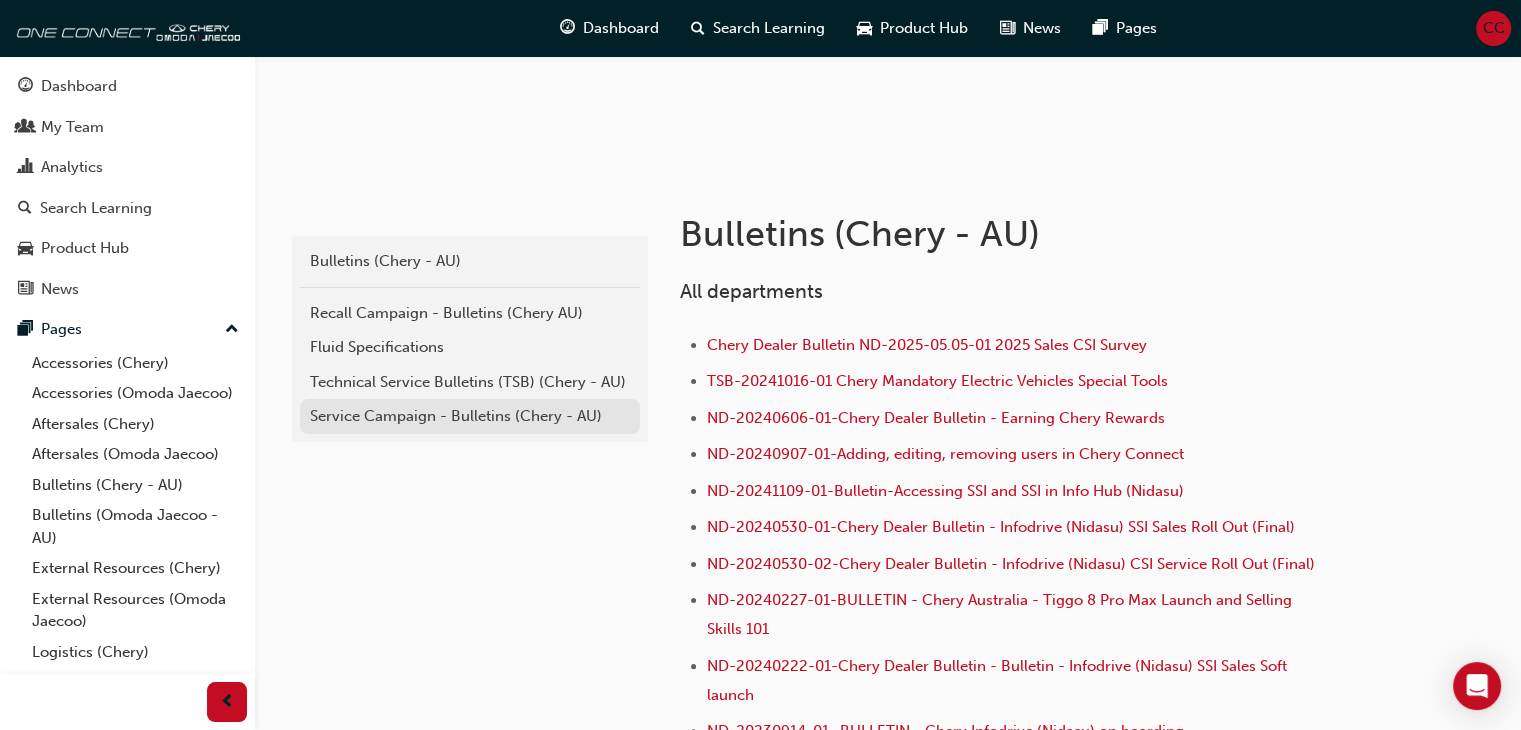 click on "Service Campaign - Bulletins (Chery - AU)" at bounding box center [470, 416] 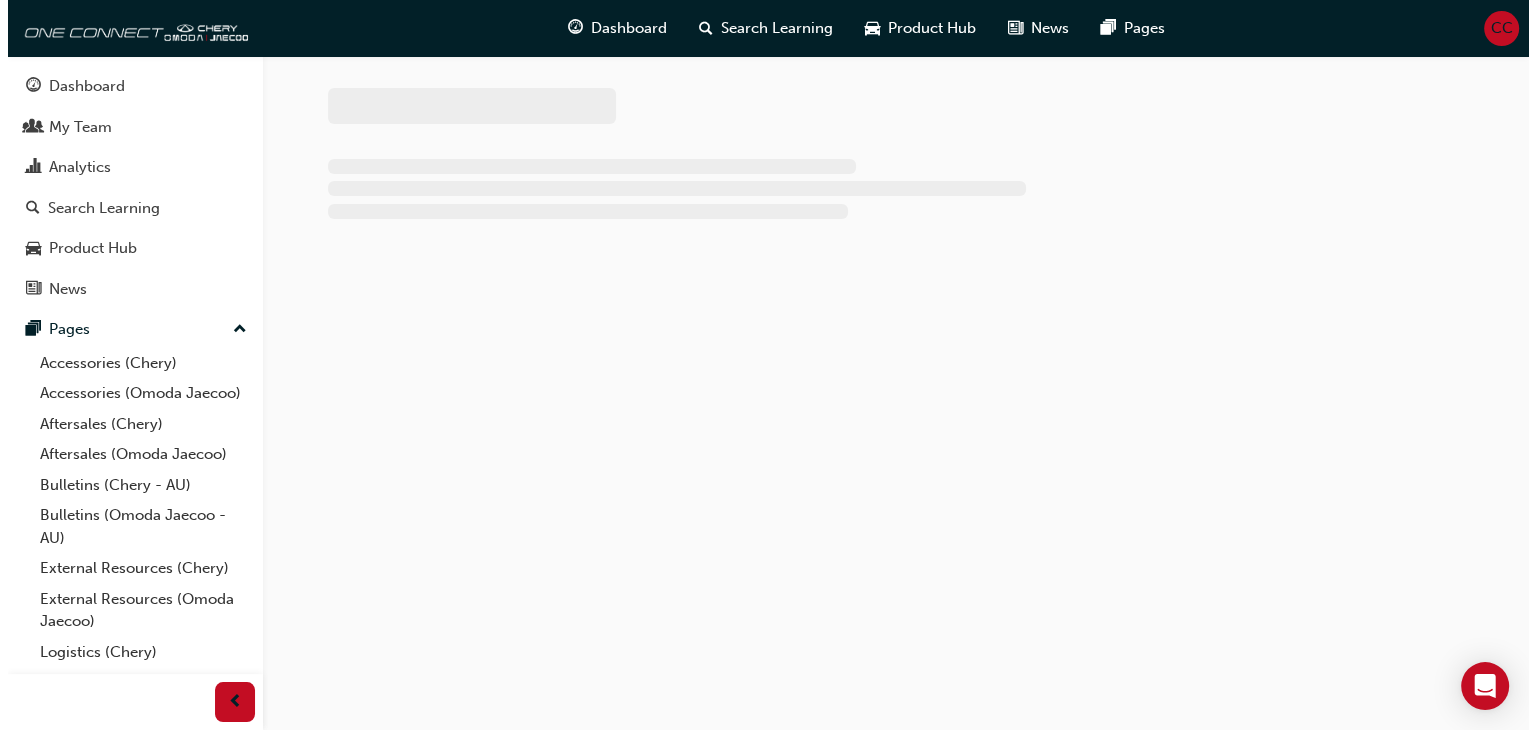 scroll, scrollTop: 0, scrollLeft: 0, axis: both 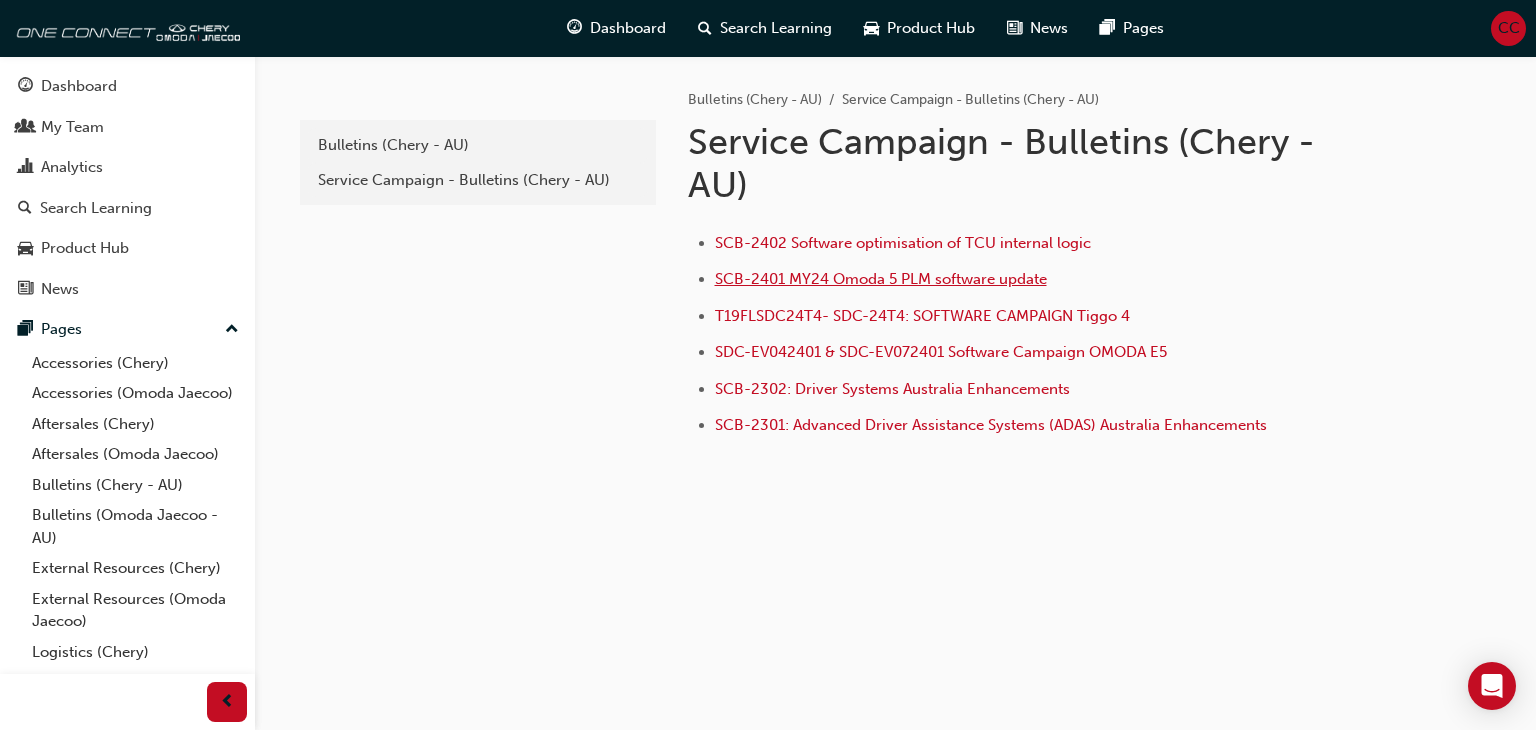 click on "SCB-2401 MY24 Omoda 5 PLM software update" at bounding box center [881, 279] 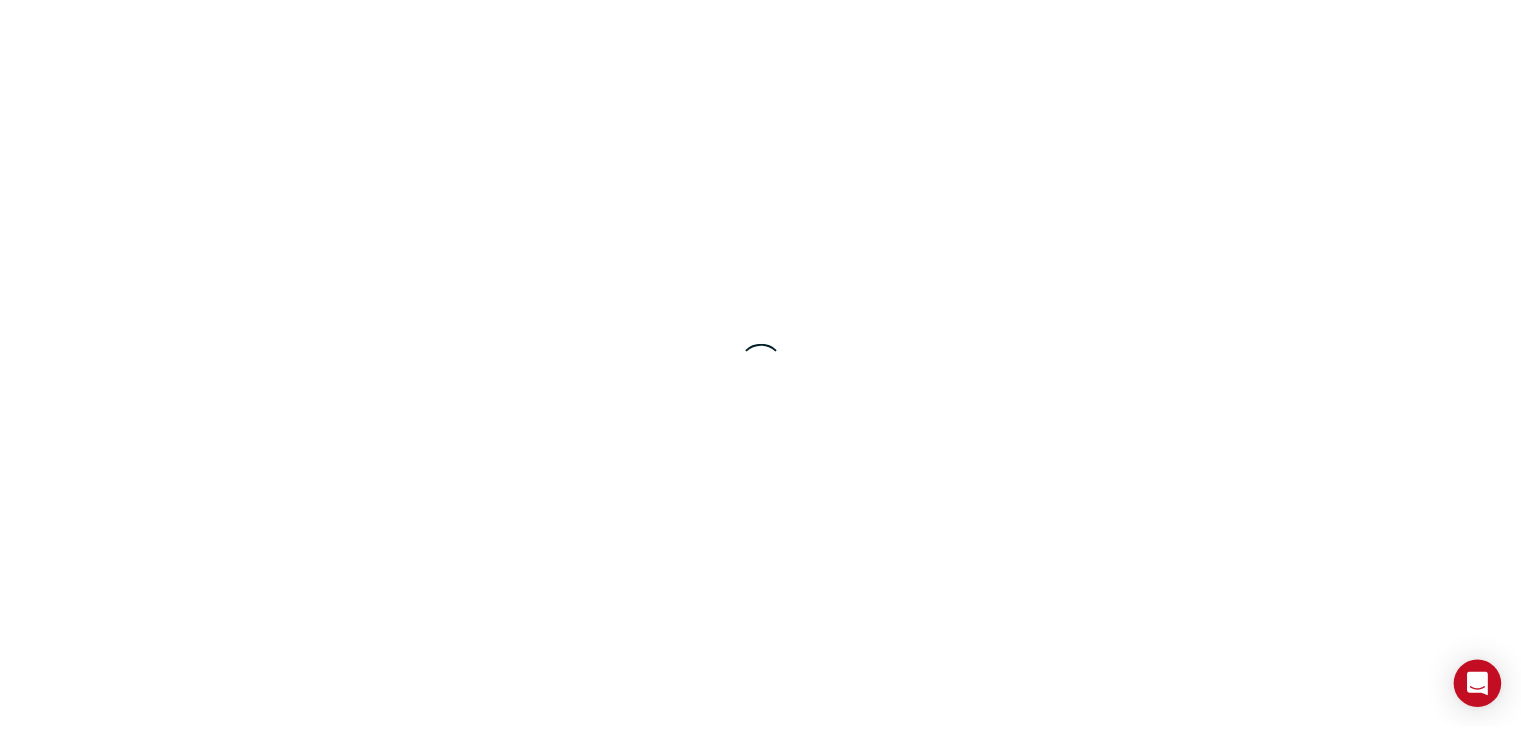 scroll, scrollTop: 0, scrollLeft: 0, axis: both 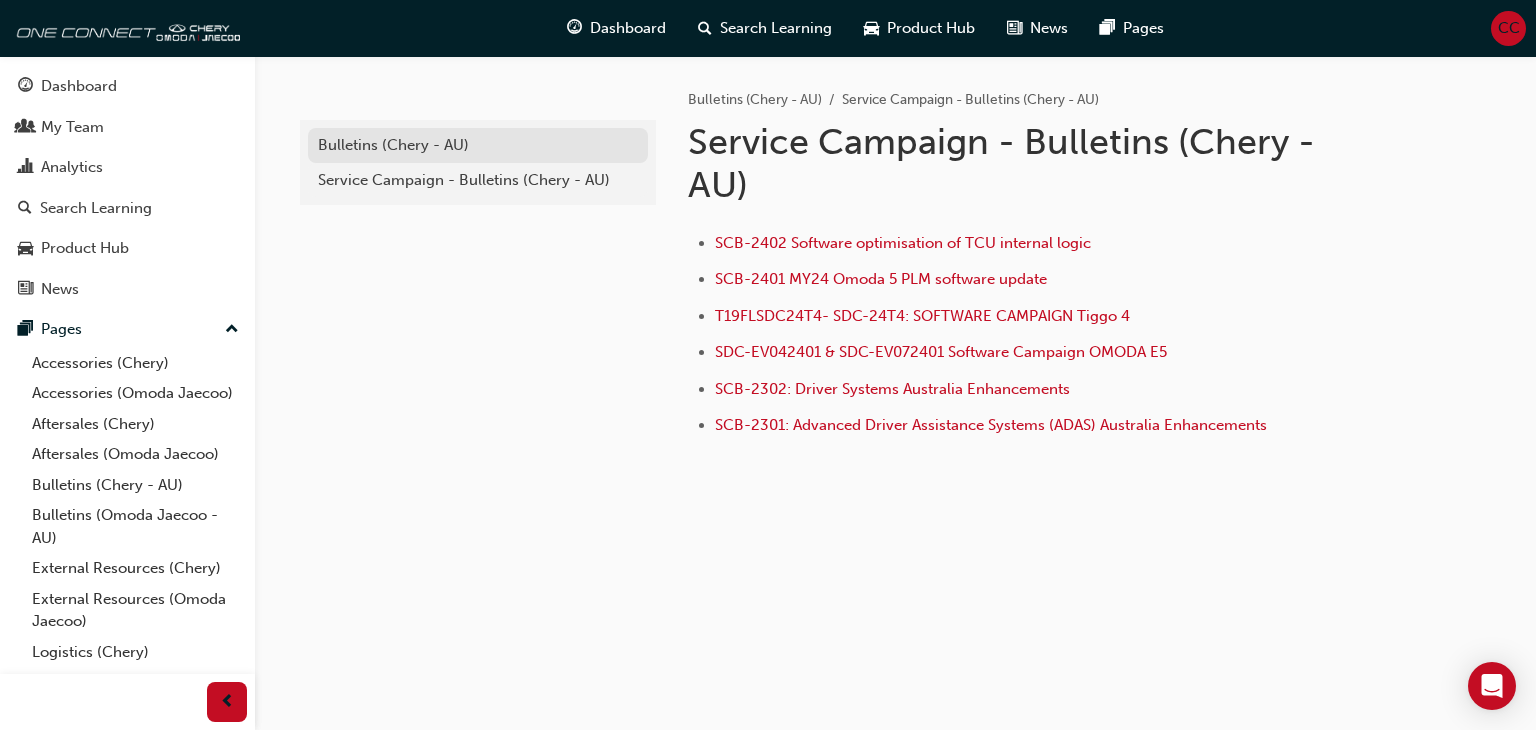 click on "Bulletins (Chery - AU)" at bounding box center [478, 145] 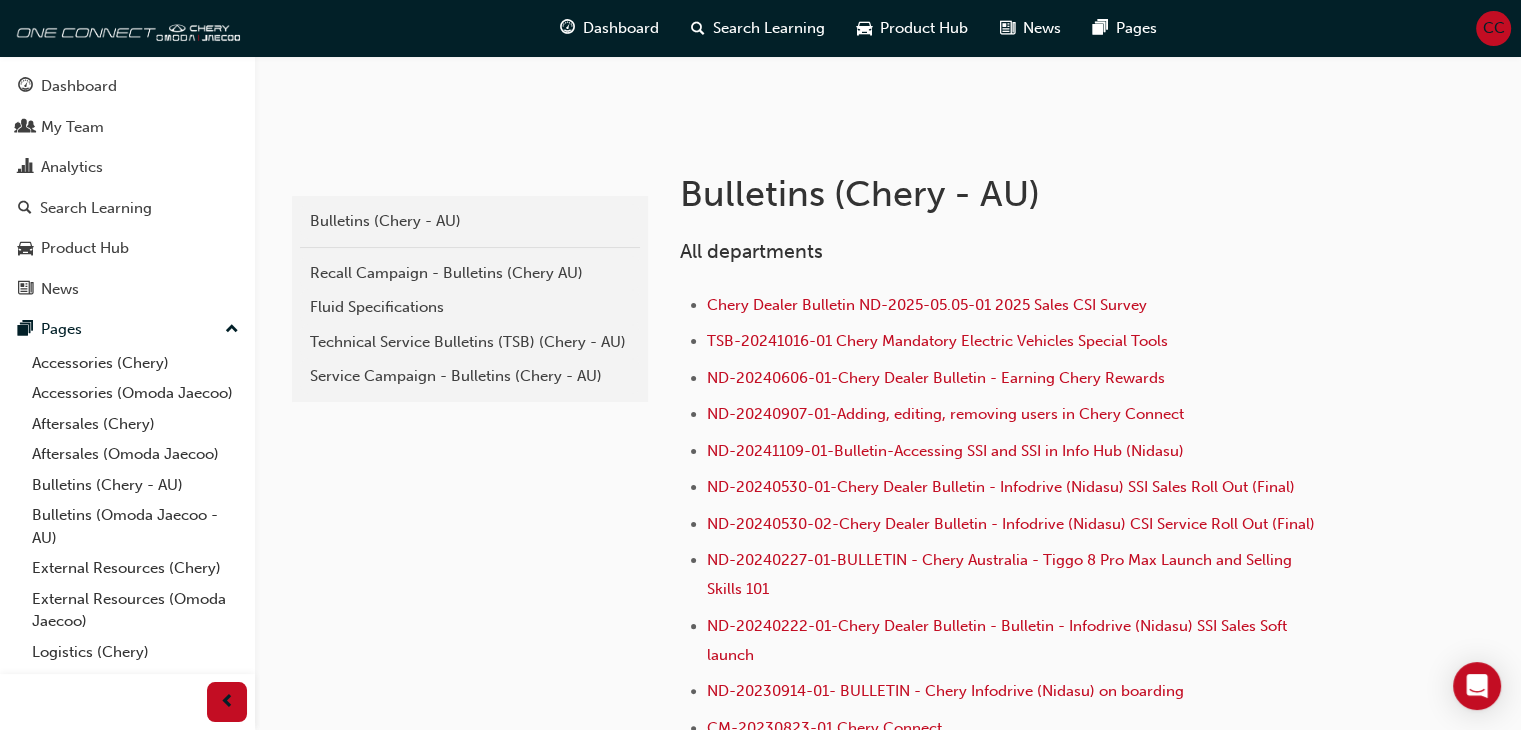 scroll, scrollTop: 331, scrollLeft: 0, axis: vertical 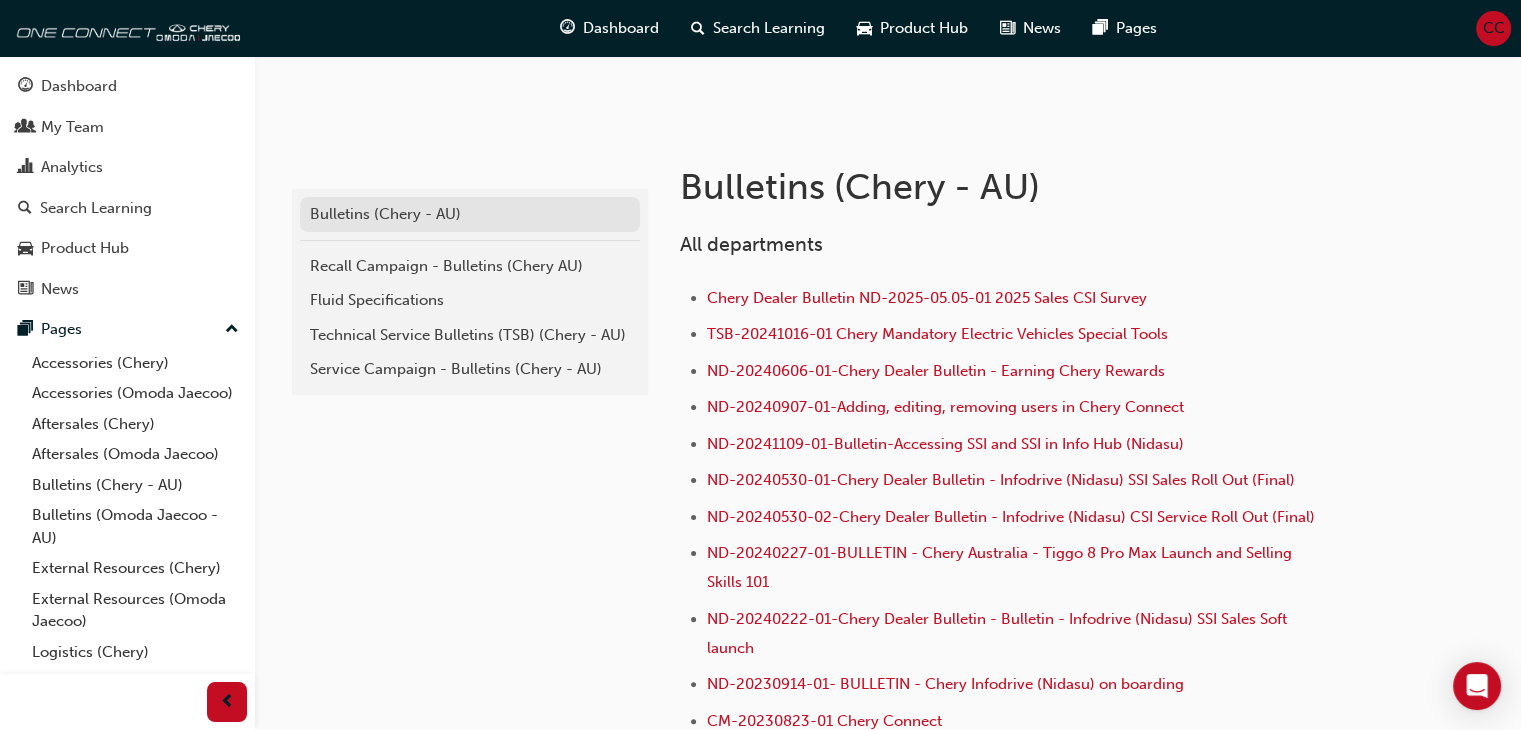 click on "Bulletins (Chery - AU)" at bounding box center (470, 214) 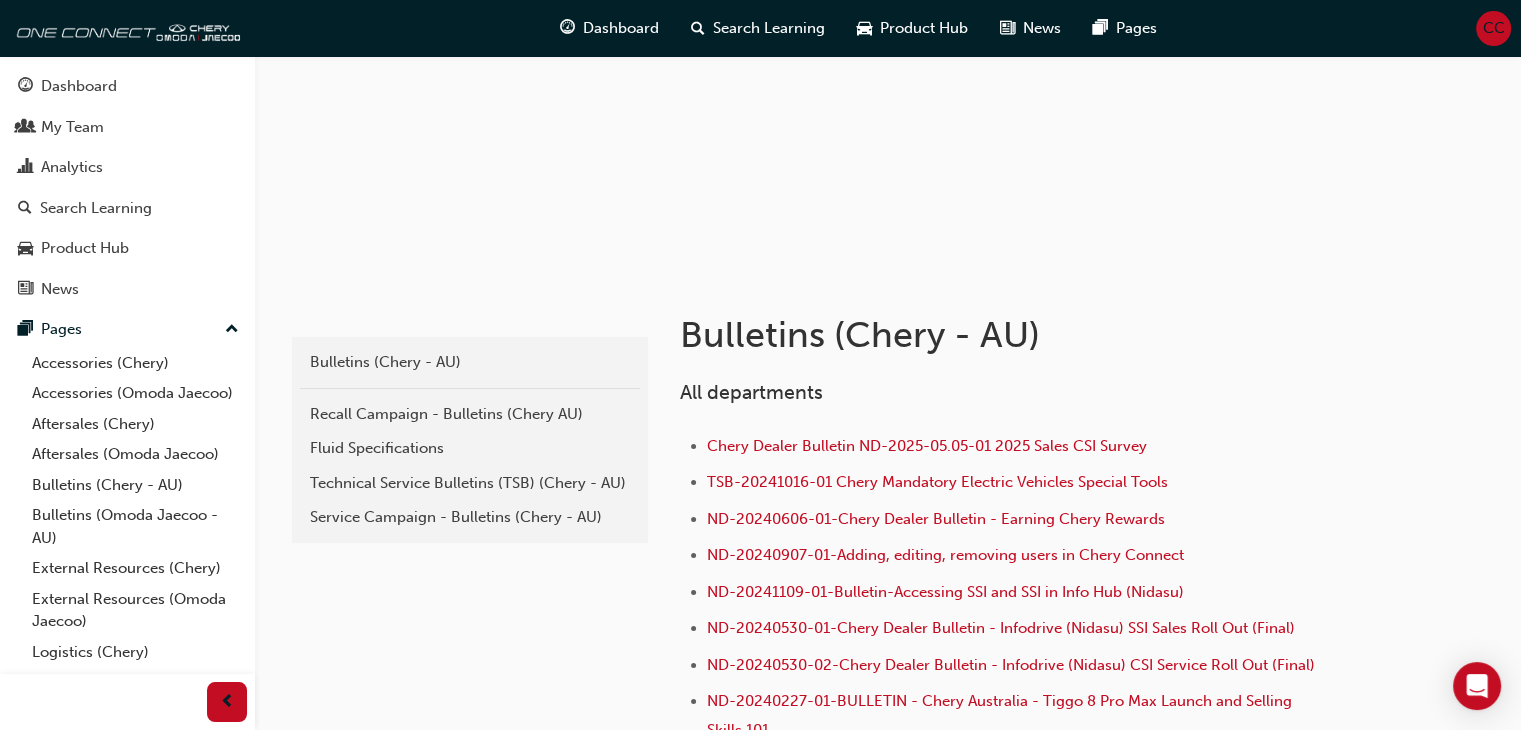 scroll, scrollTop: 169, scrollLeft: 0, axis: vertical 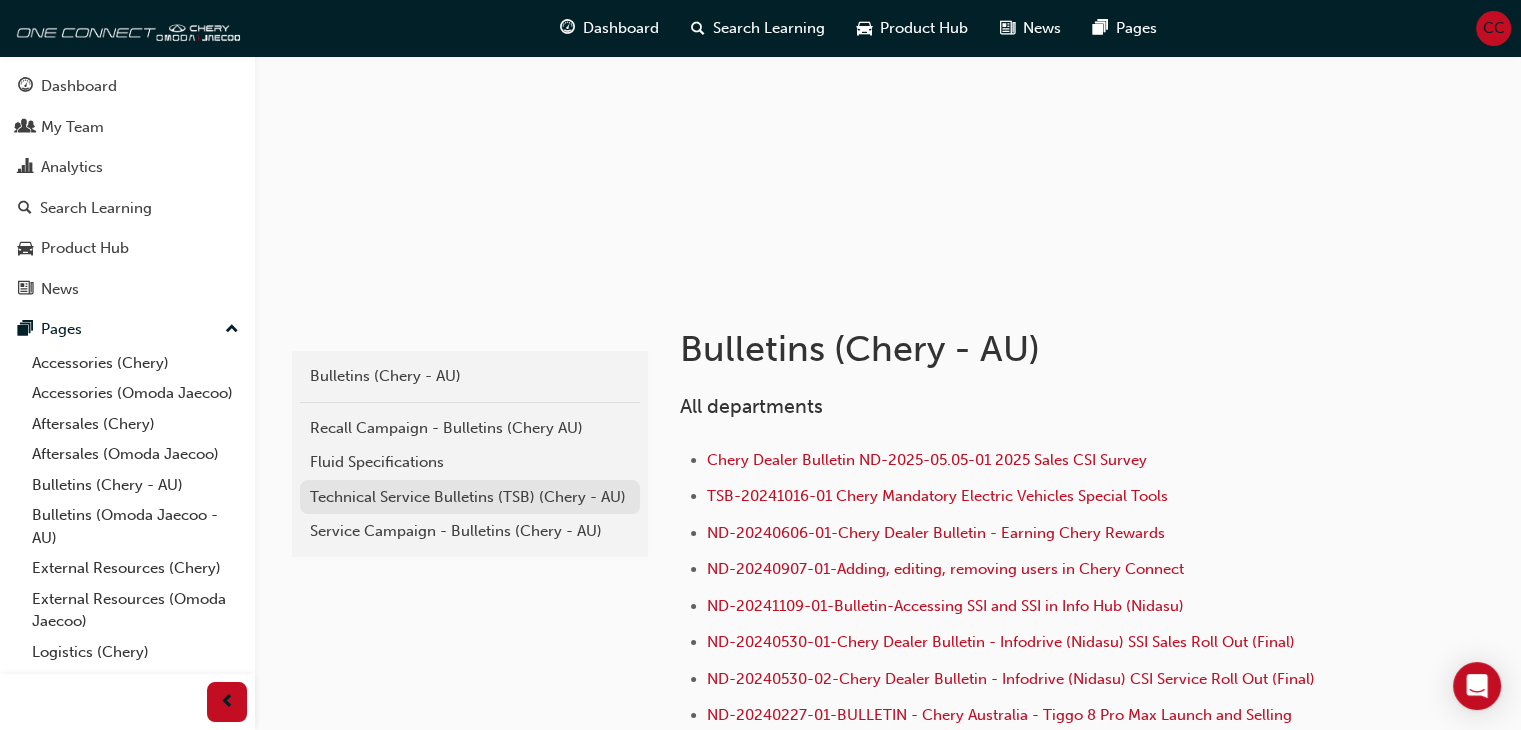 click on "Technical Service Bulletins (TSB) (Chery - AU)" at bounding box center [470, 497] 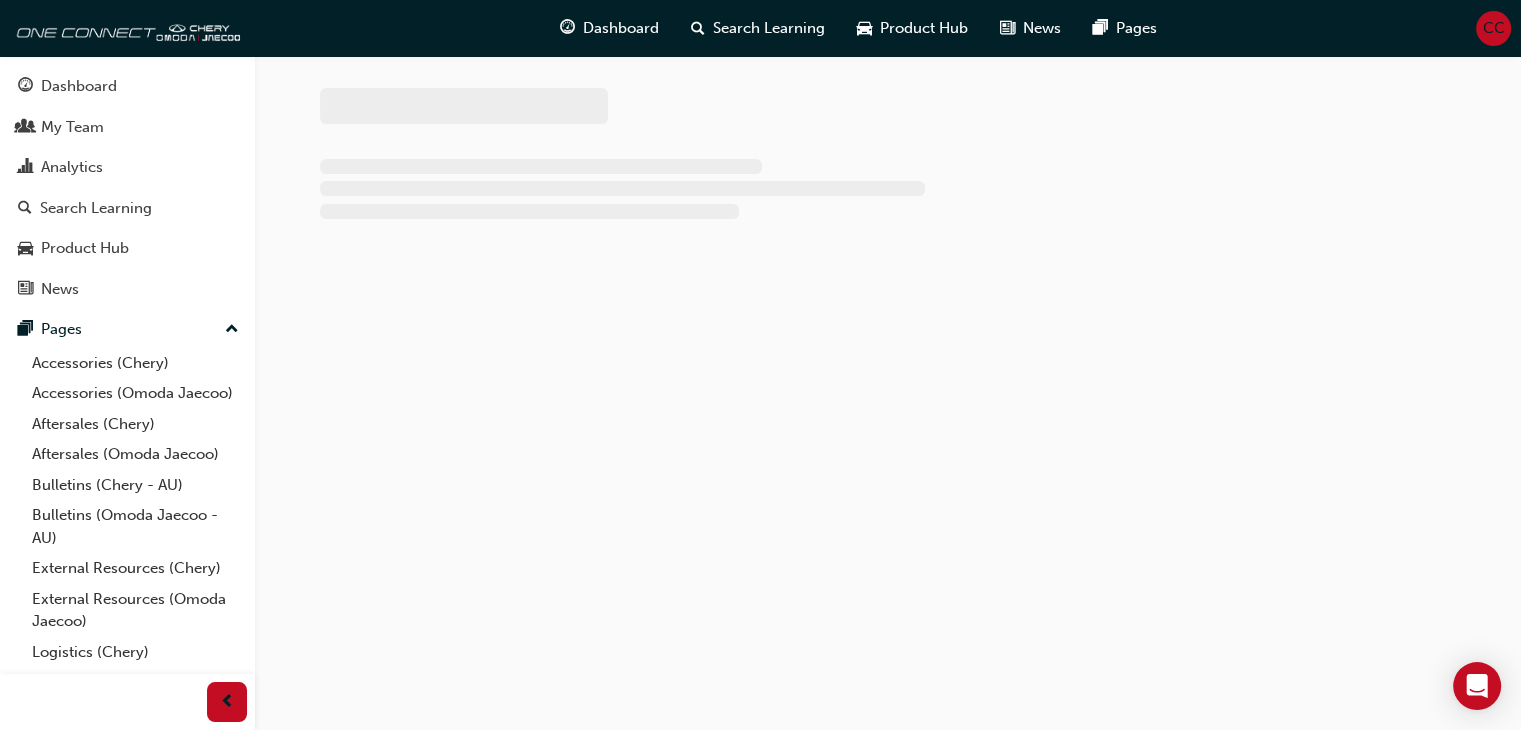 scroll, scrollTop: 0, scrollLeft: 0, axis: both 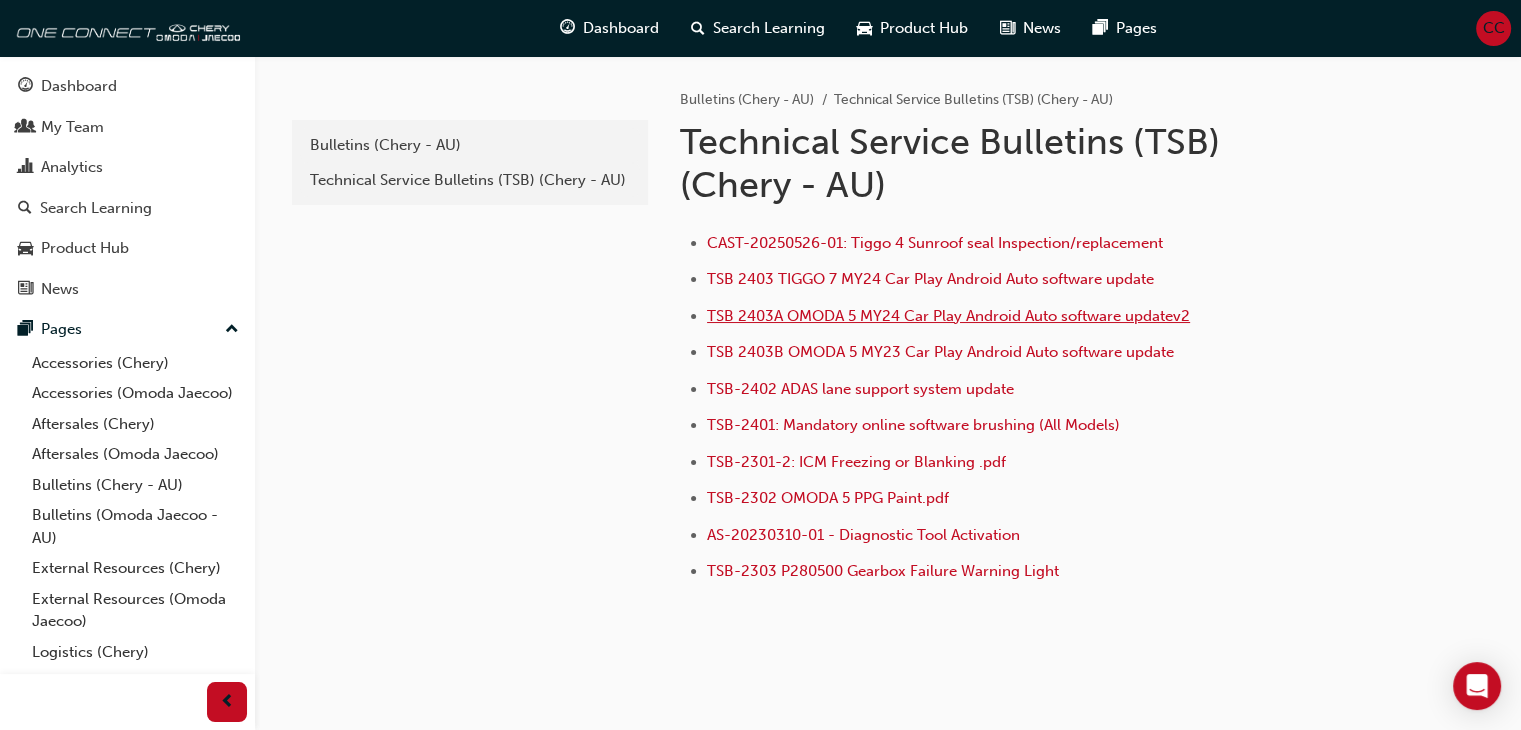 click on "TSB 2403A OMODA 5 MY24 Car Play Android Auto software updatev2" at bounding box center (948, 316) 